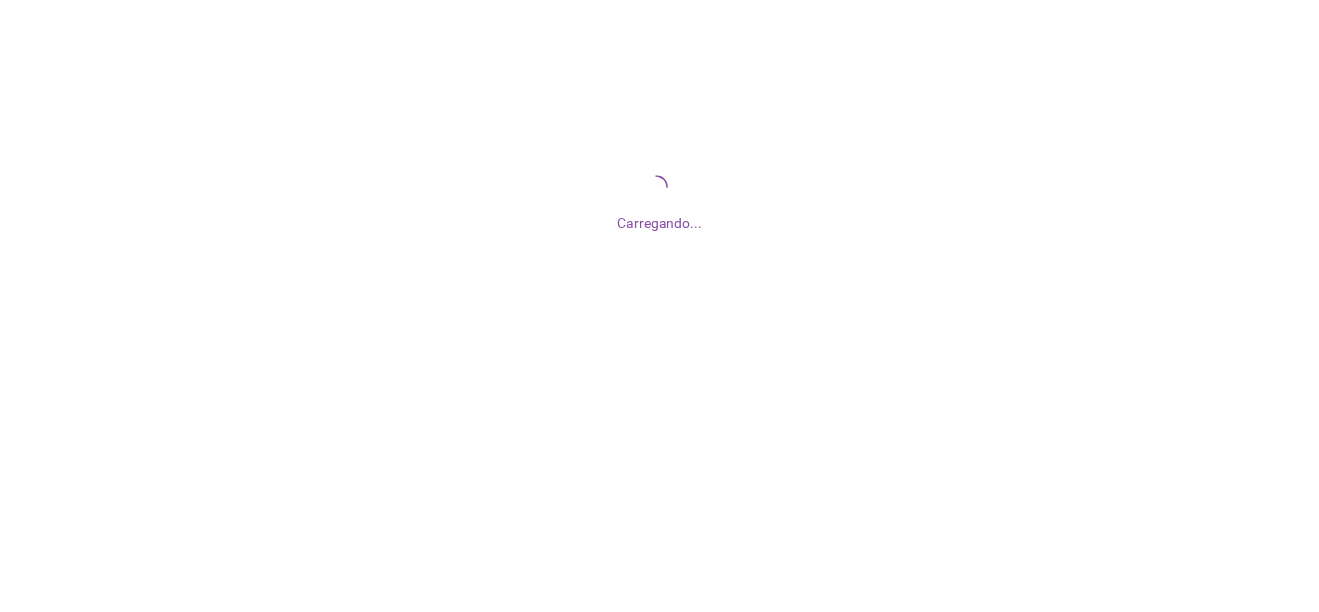 scroll, scrollTop: 0, scrollLeft: 0, axis: both 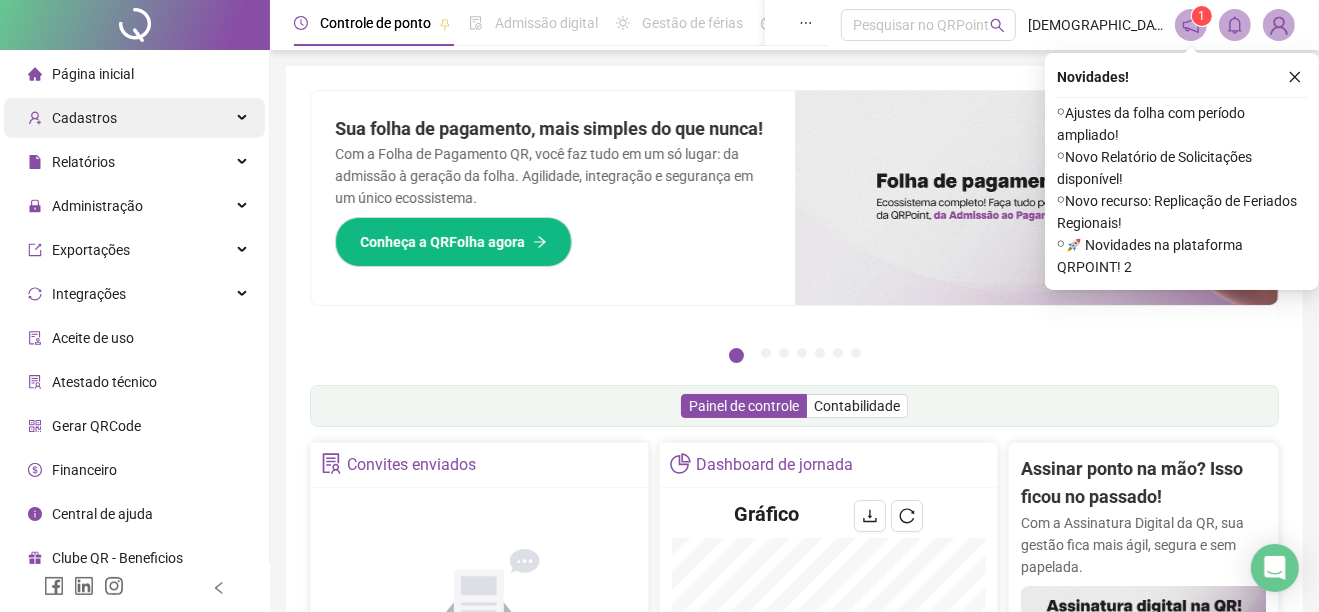 click on "Cadastros" at bounding box center (134, 118) 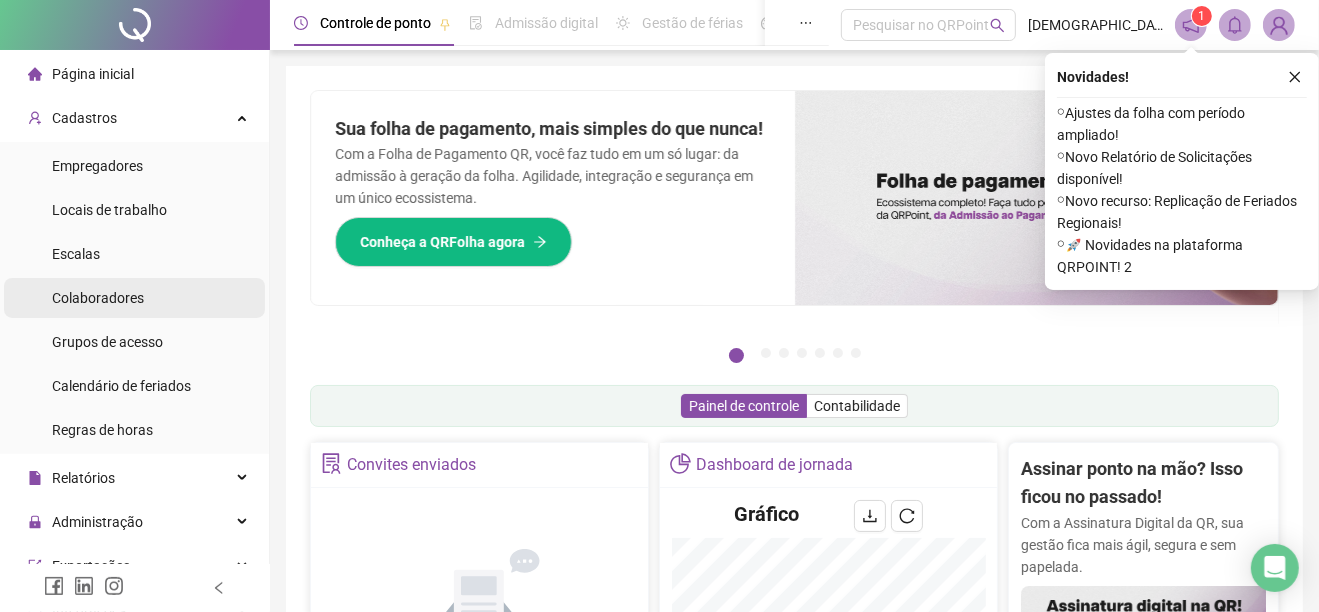 click on "Colaboradores" at bounding box center [134, 298] 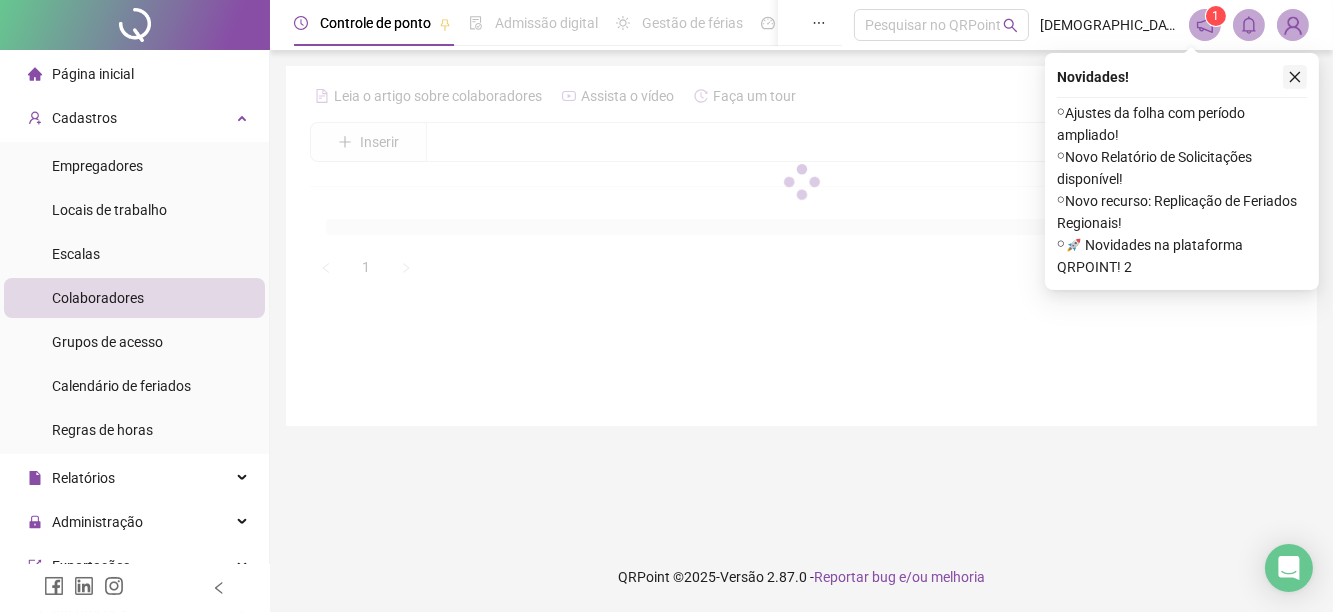 click at bounding box center (1295, 77) 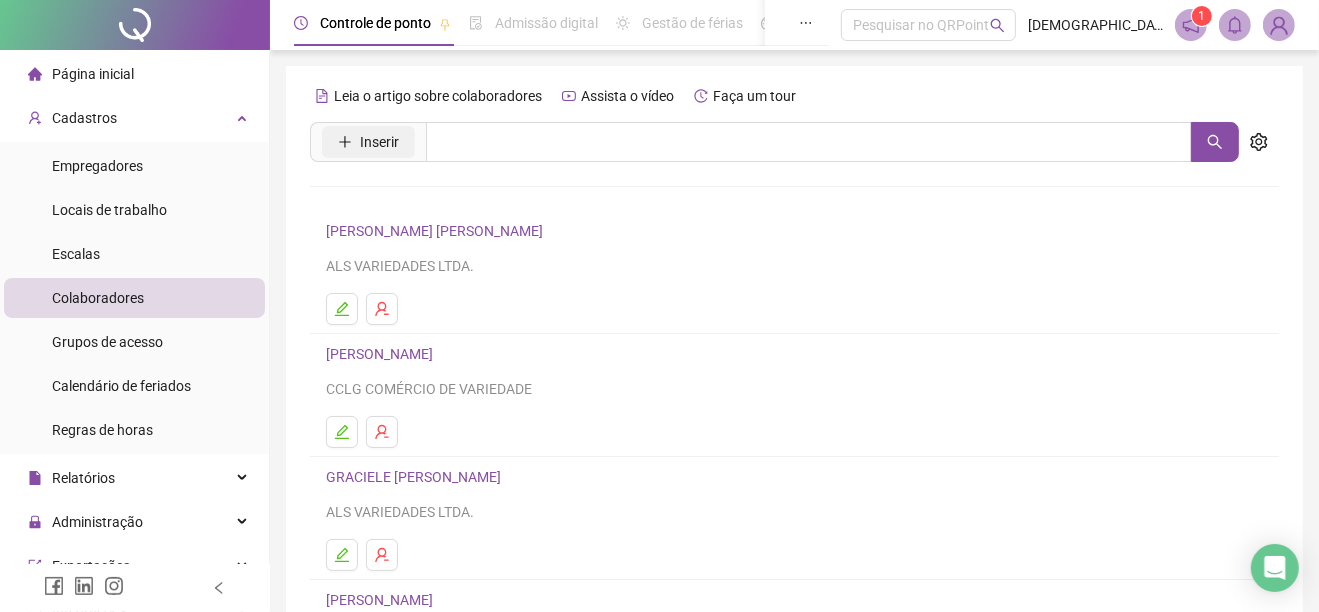 click on "Inserir" at bounding box center (379, 142) 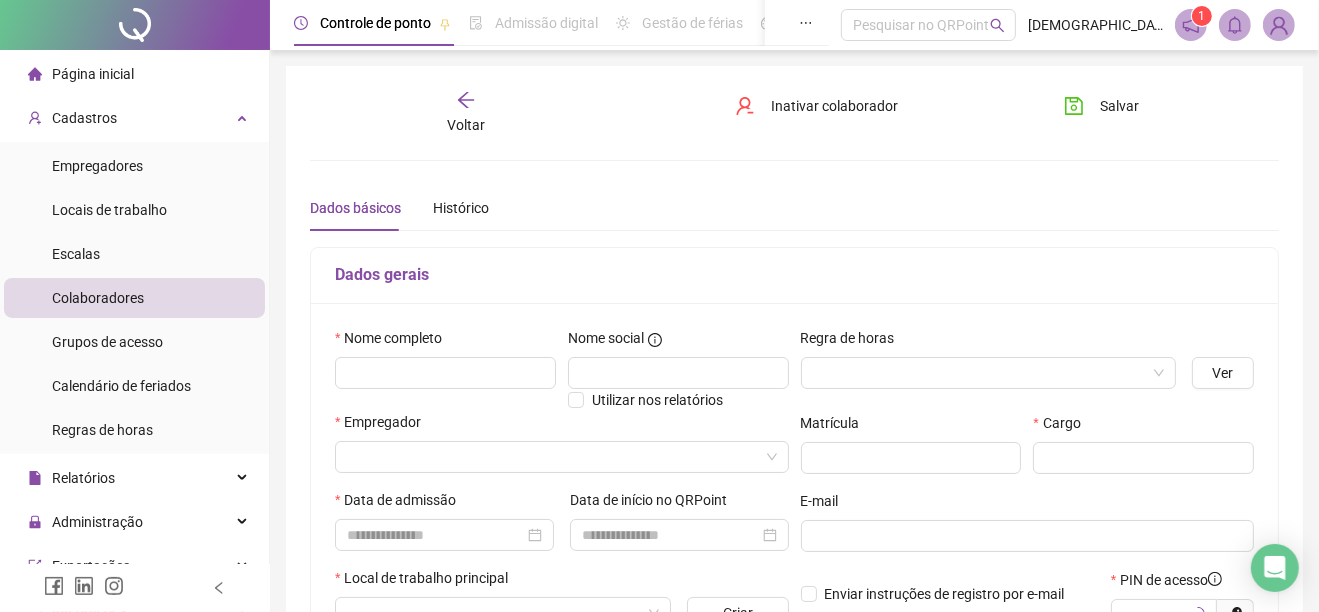 type on "*****" 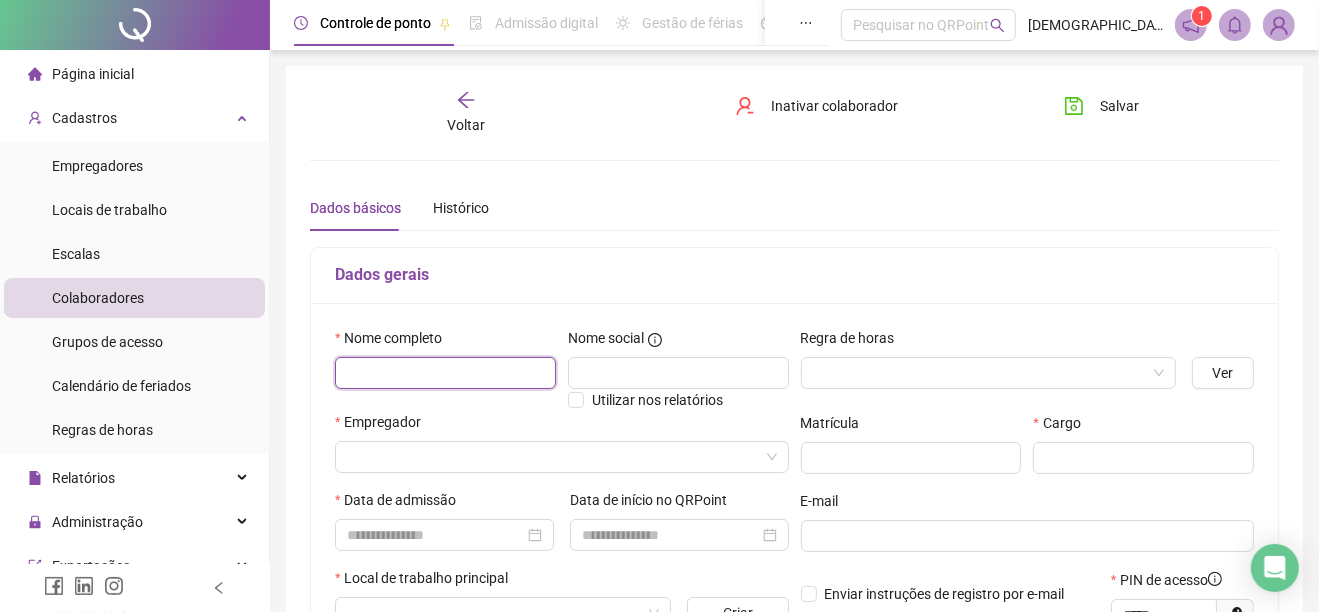 click at bounding box center [445, 373] 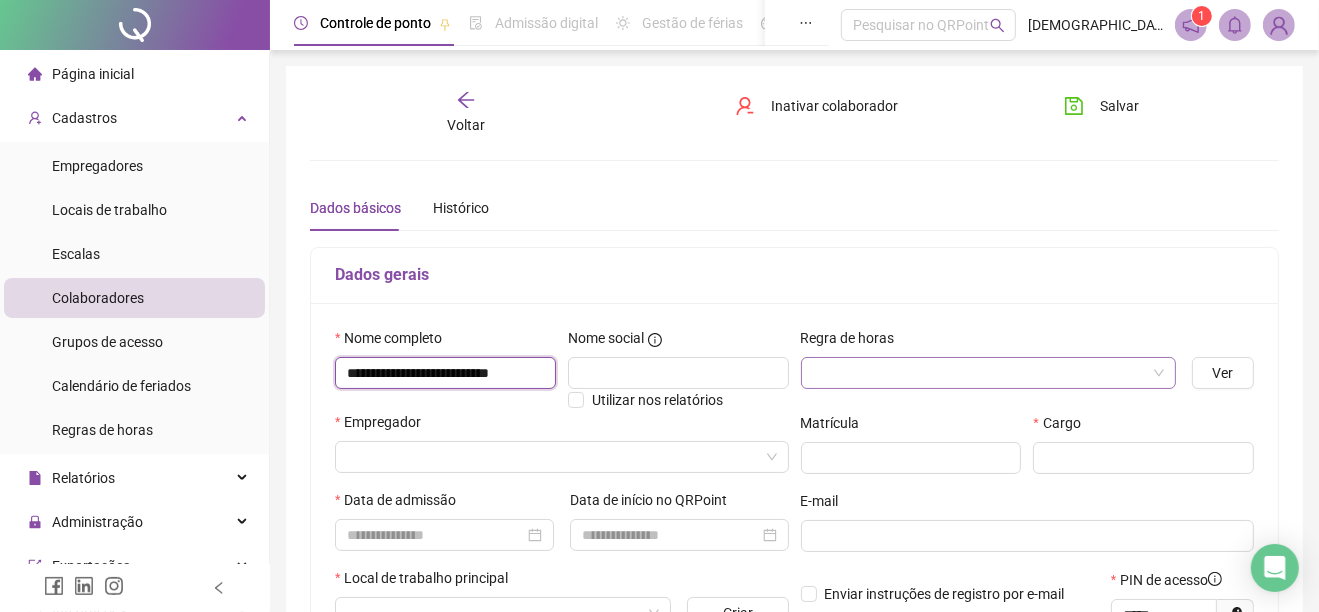type on "**********" 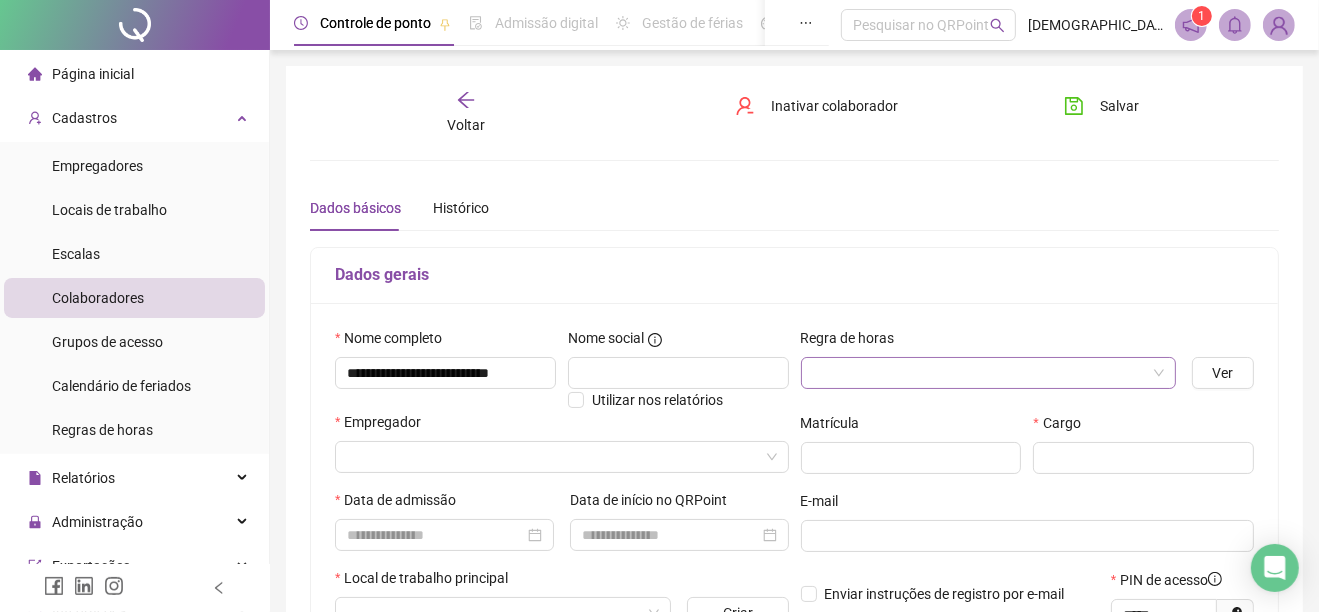 click at bounding box center (982, 373) 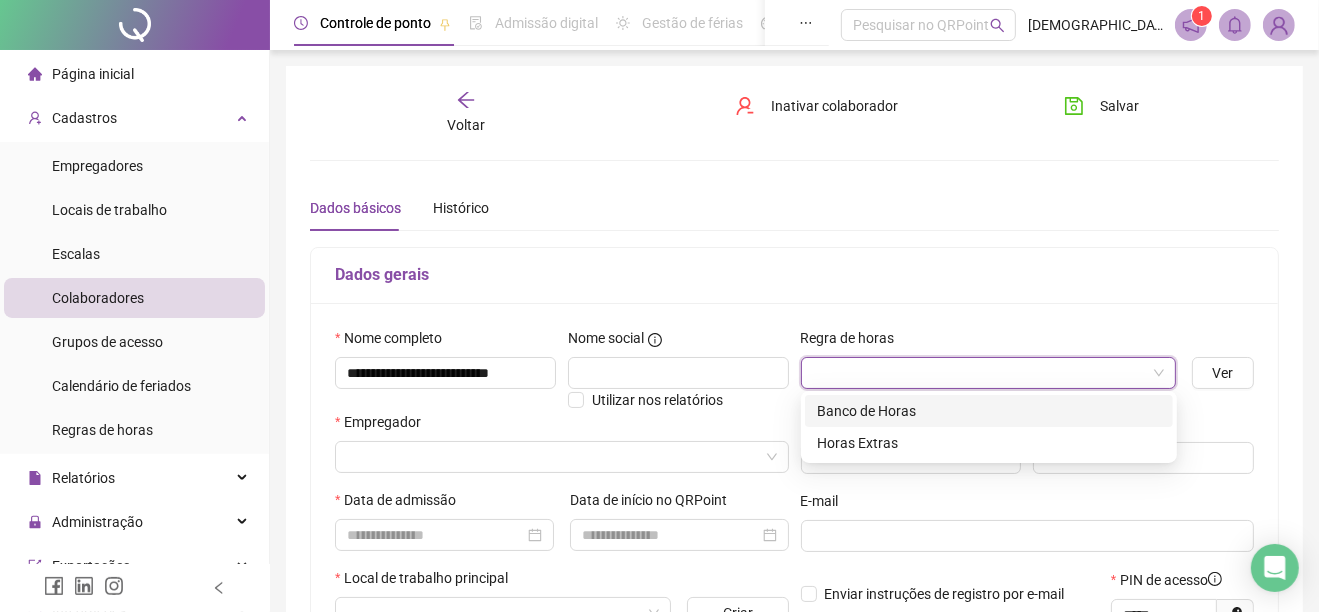 click on "Banco de Horas" at bounding box center (989, 411) 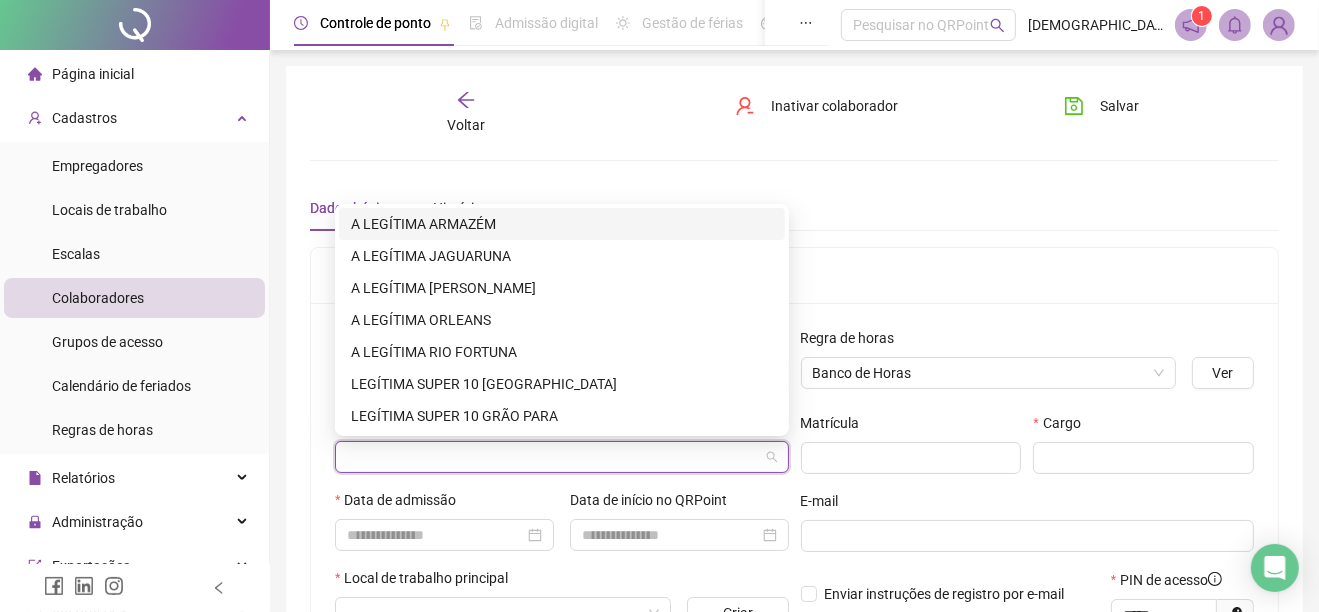 click at bounding box center [556, 457] 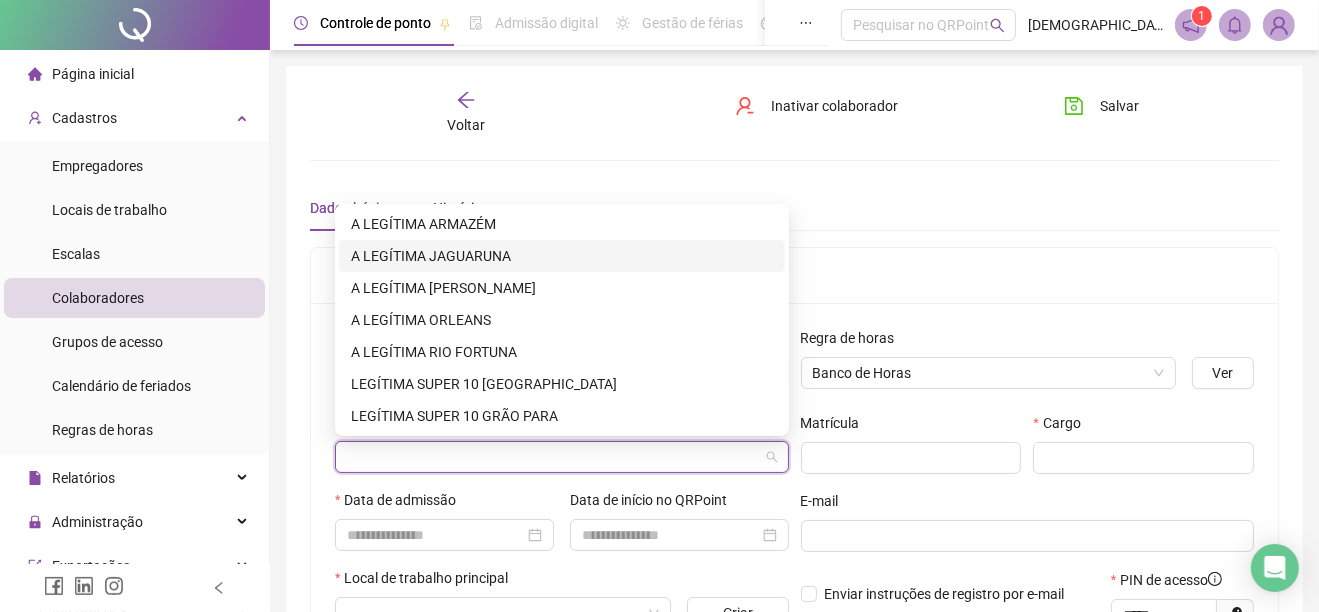 click on "A LEGÍTIMA JAGUARUNA" at bounding box center (562, 256) 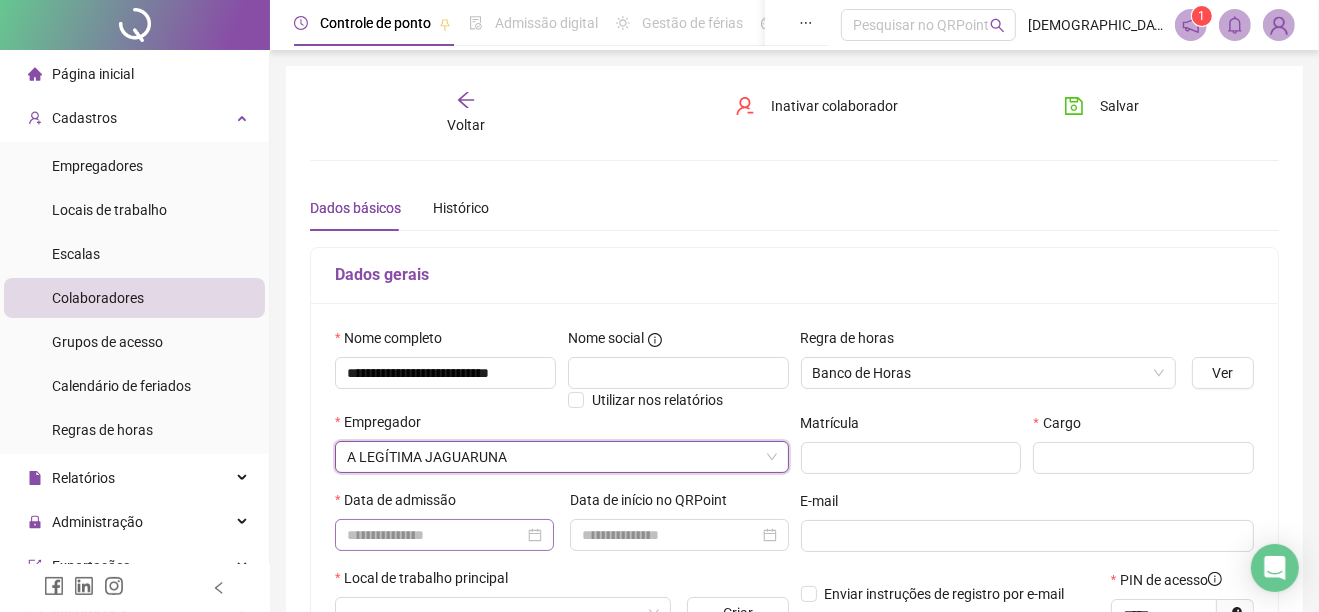 click on "Data de admissão" at bounding box center (444, 520) 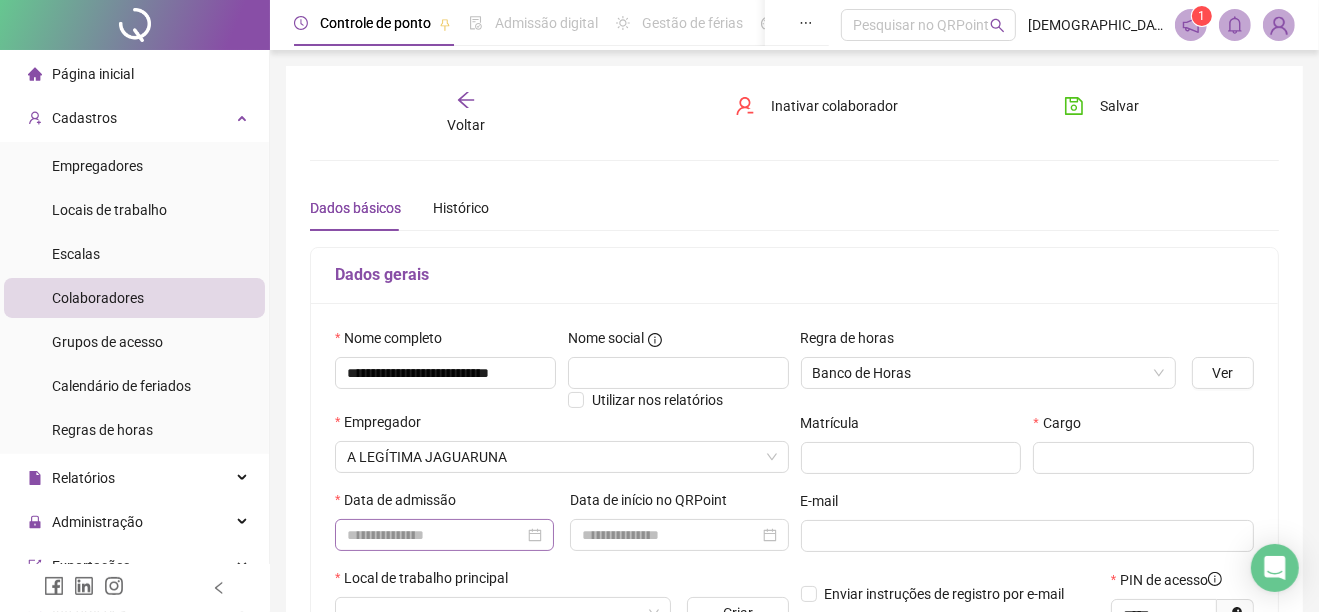 click at bounding box center (444, 535) 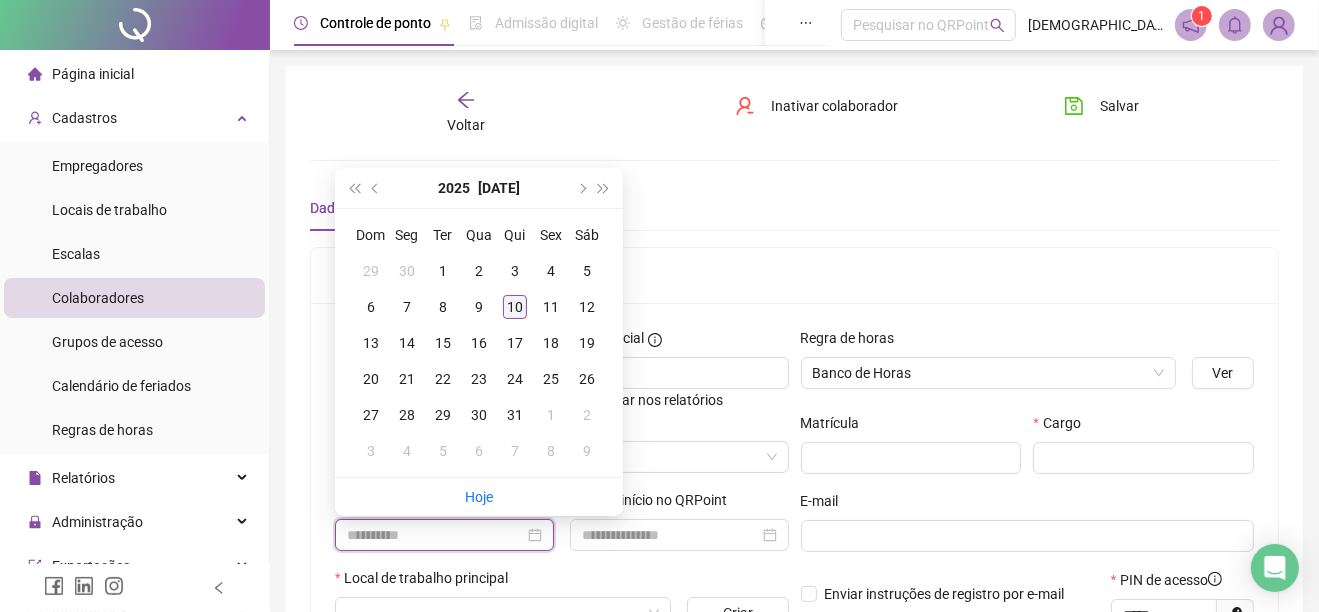 type on "**********" 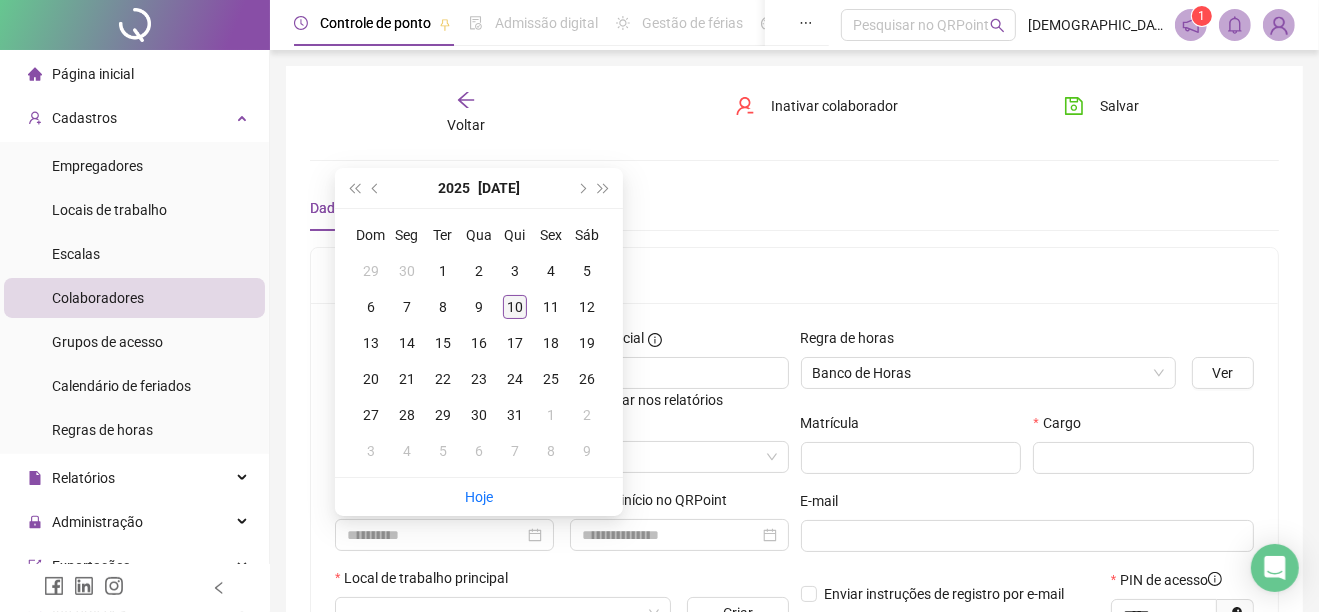click on "10" at bounding box center (515, 307) 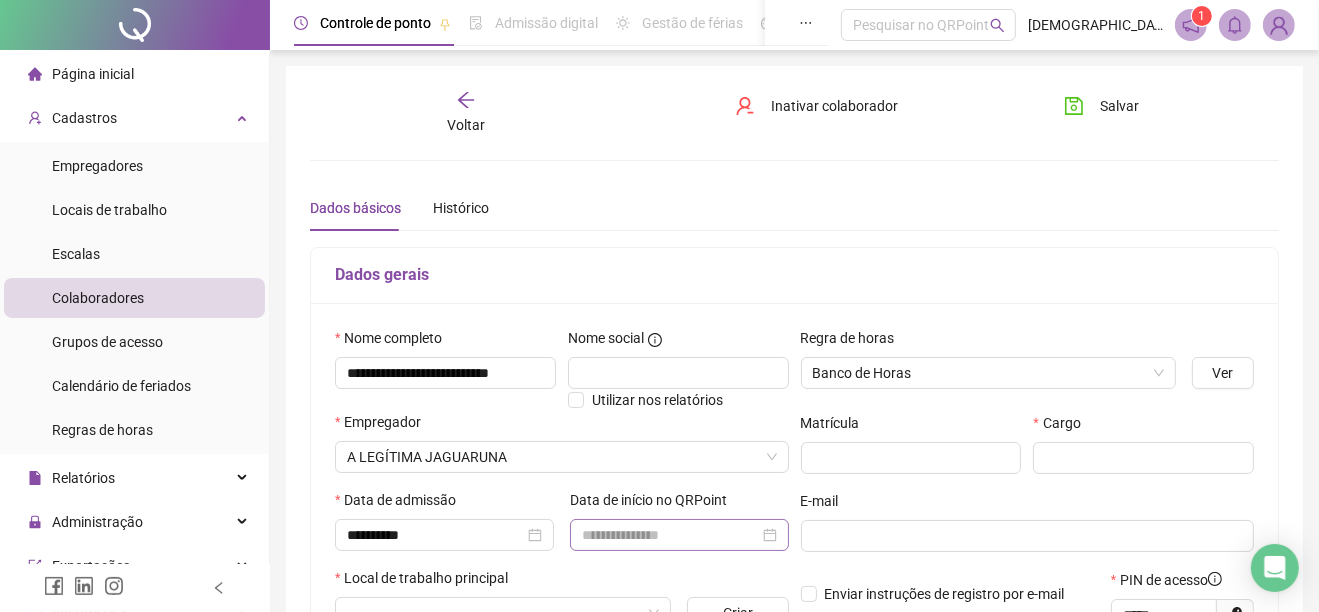 click at bounding box center [679, 535] 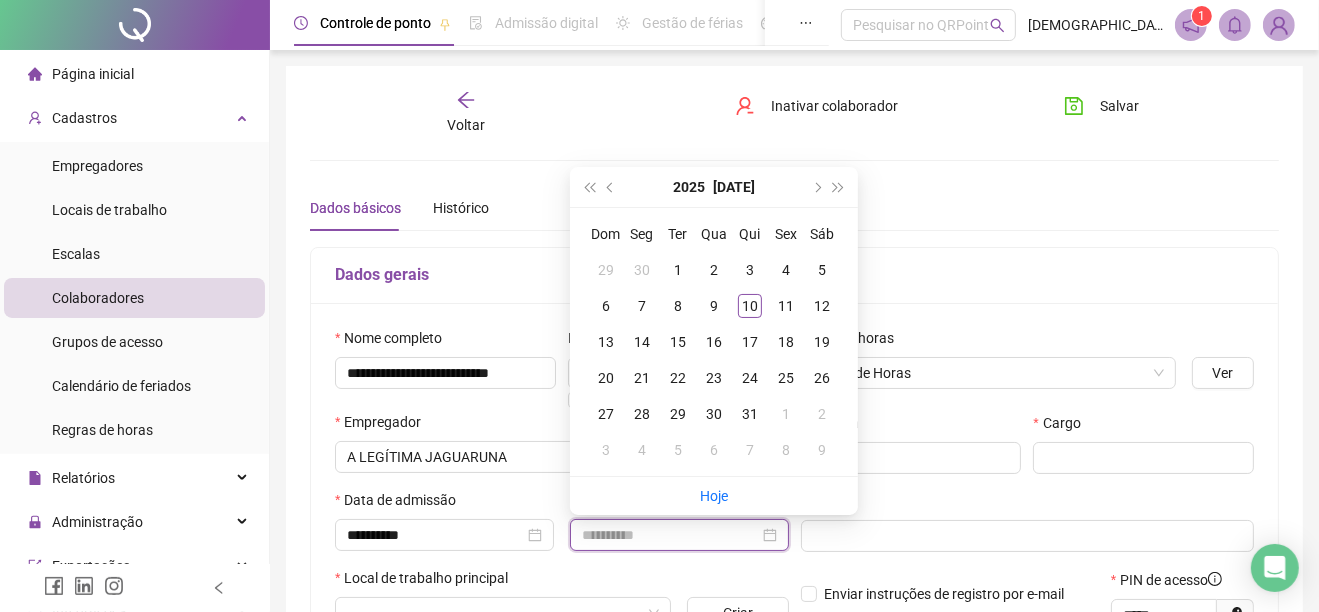 type on "**********" 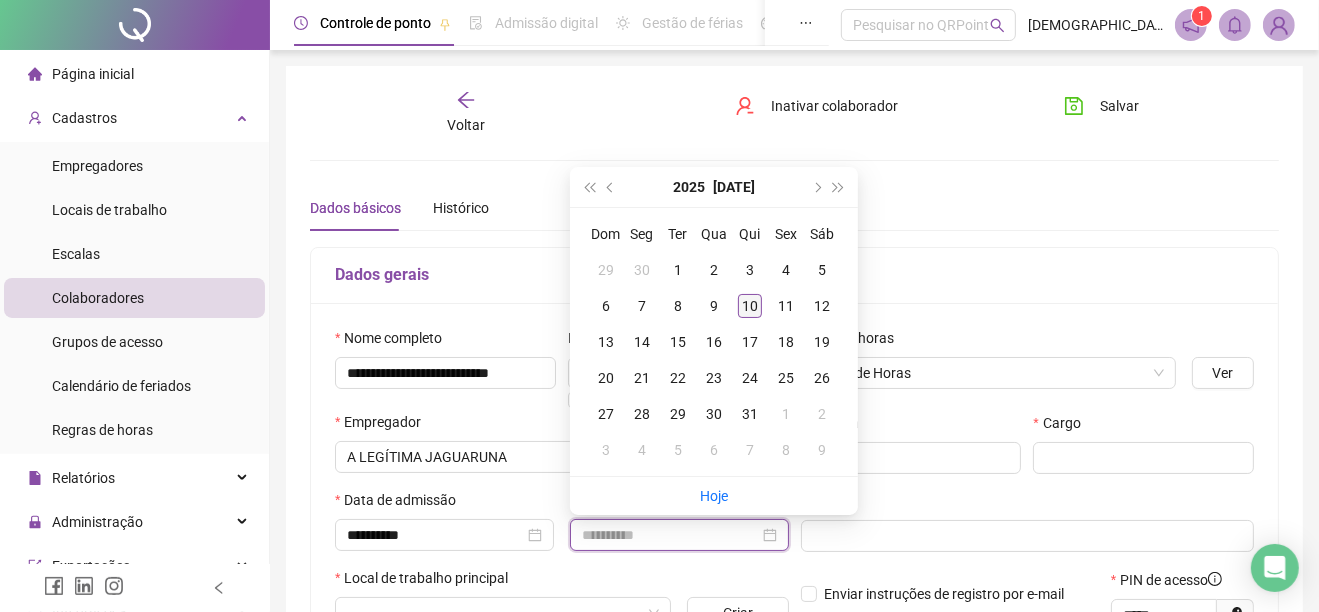 type on "**********" 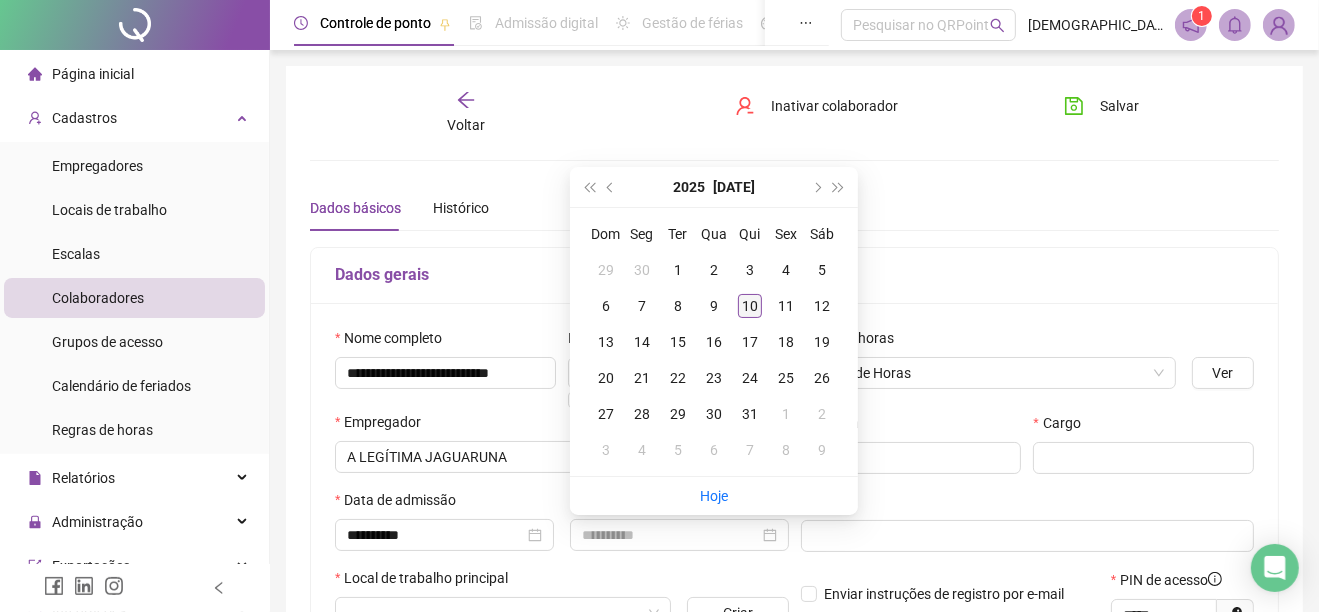 click on "10" at bounding box center (750, 306) 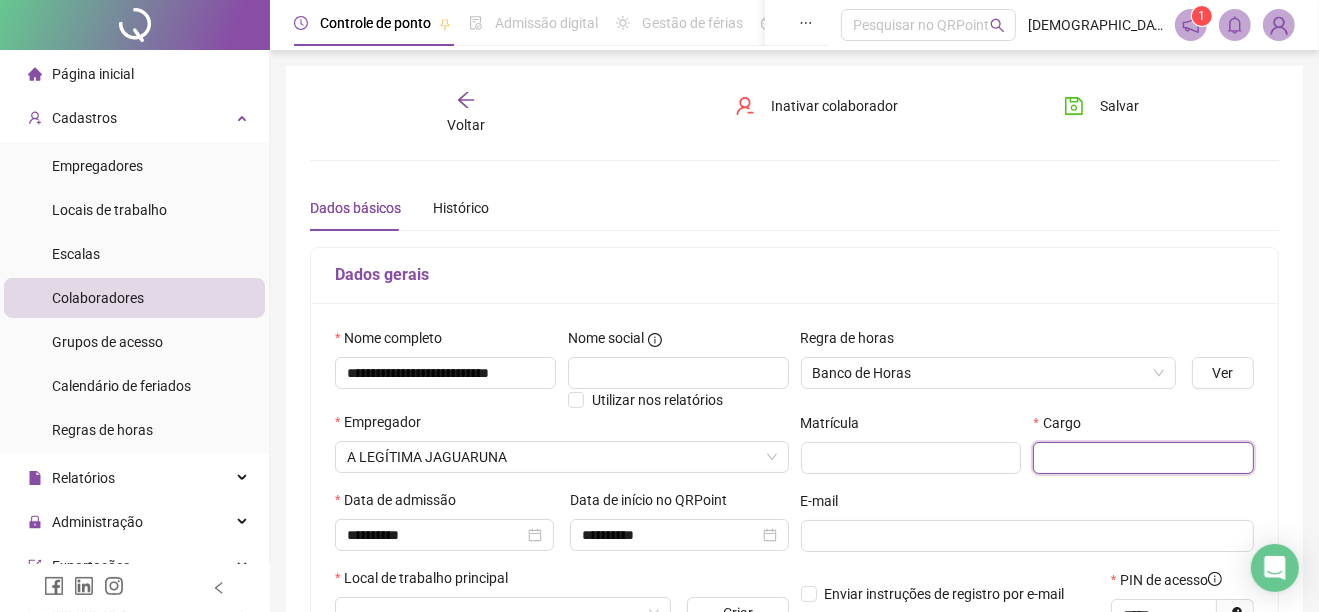 click at bounding box center (1143, 458) 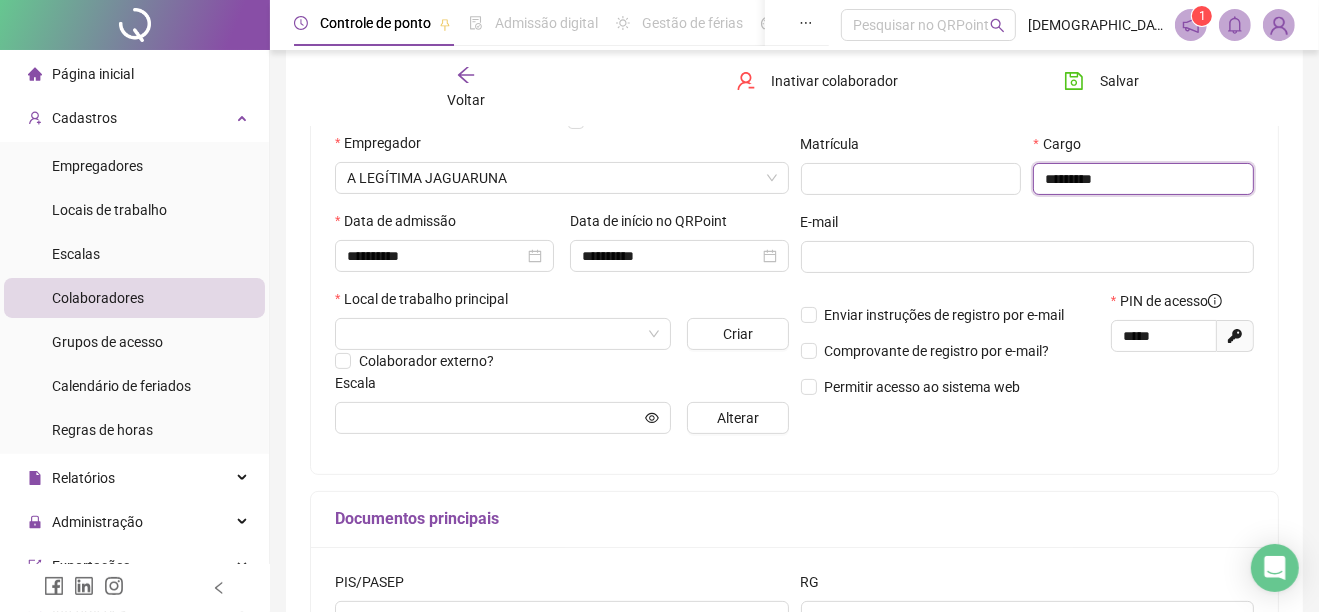 scroll, scrollTop: 363, scrollLeft: 0, axis: vertical 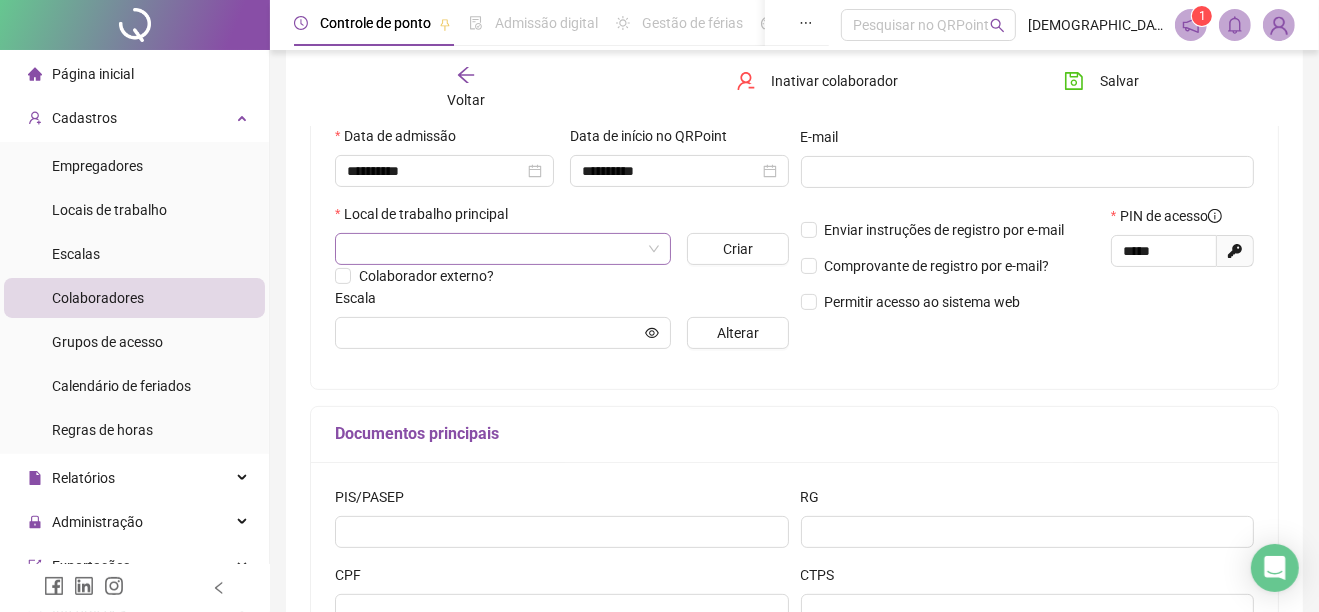 click at bounding box center [503, 249] 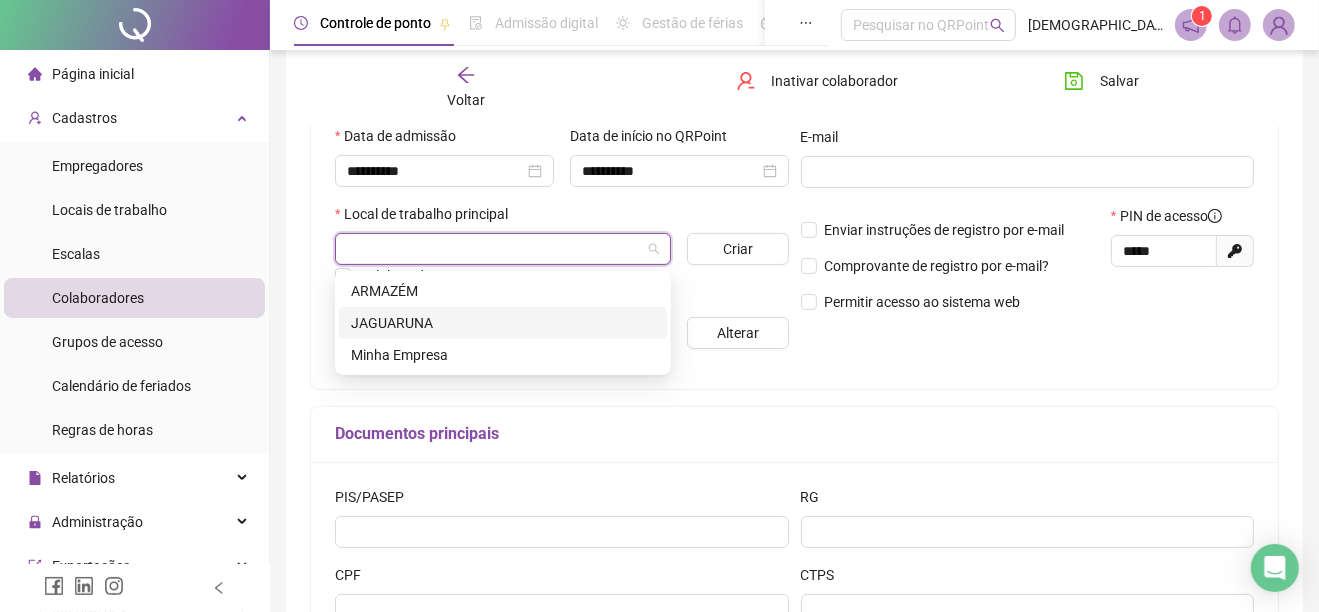 click on "JAGUARUNA" at bounding box center [503, 323] 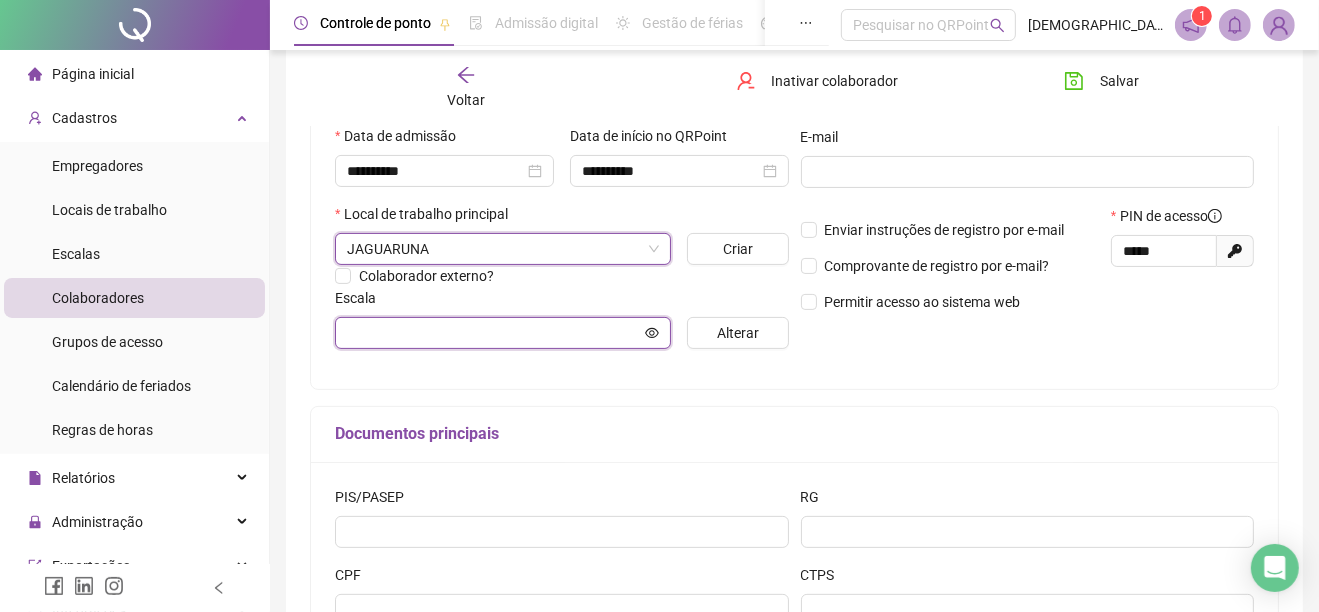 click 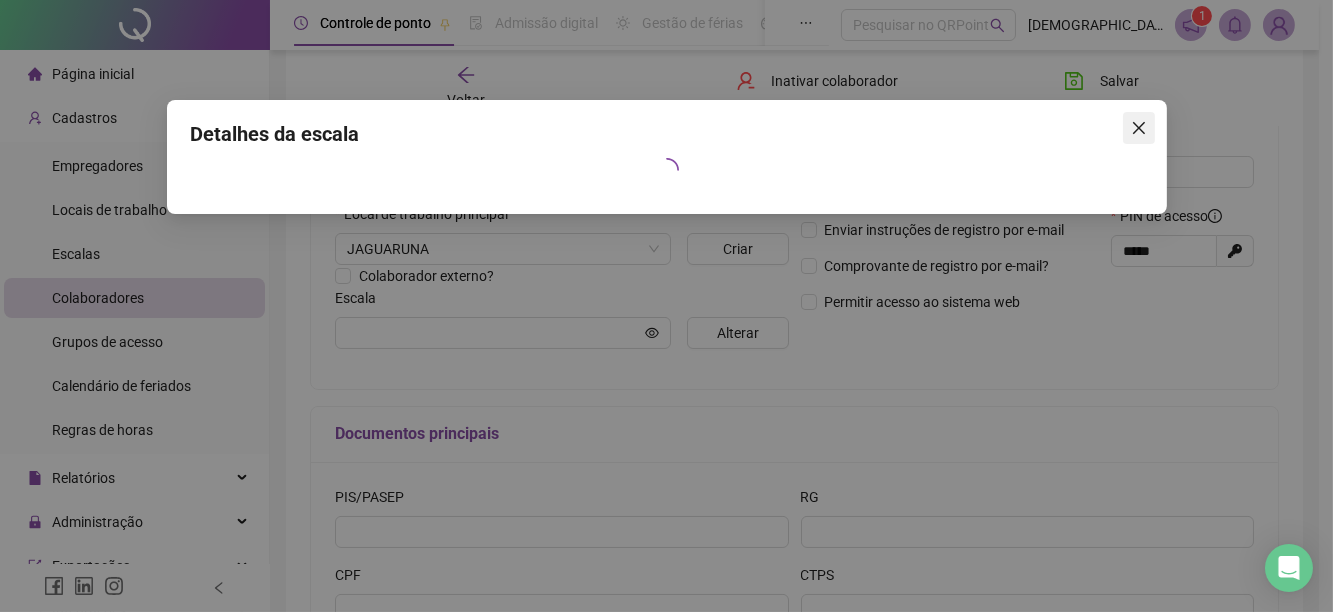 click 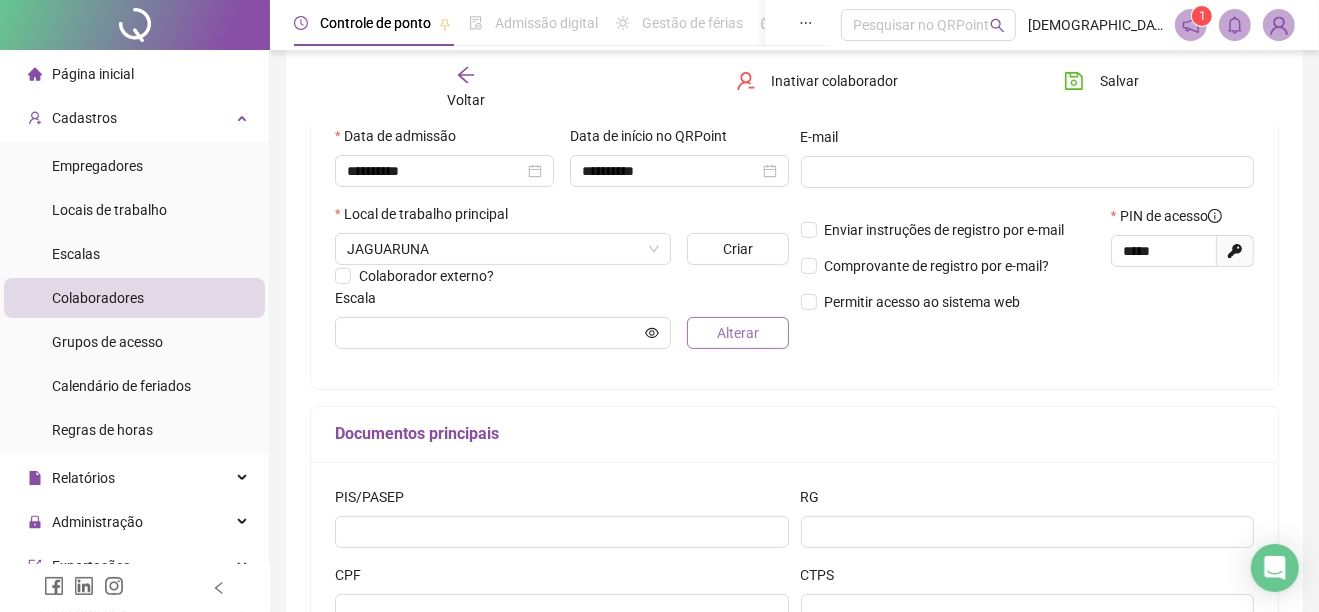 click on "Alterar" at bounding box center [737, 333] 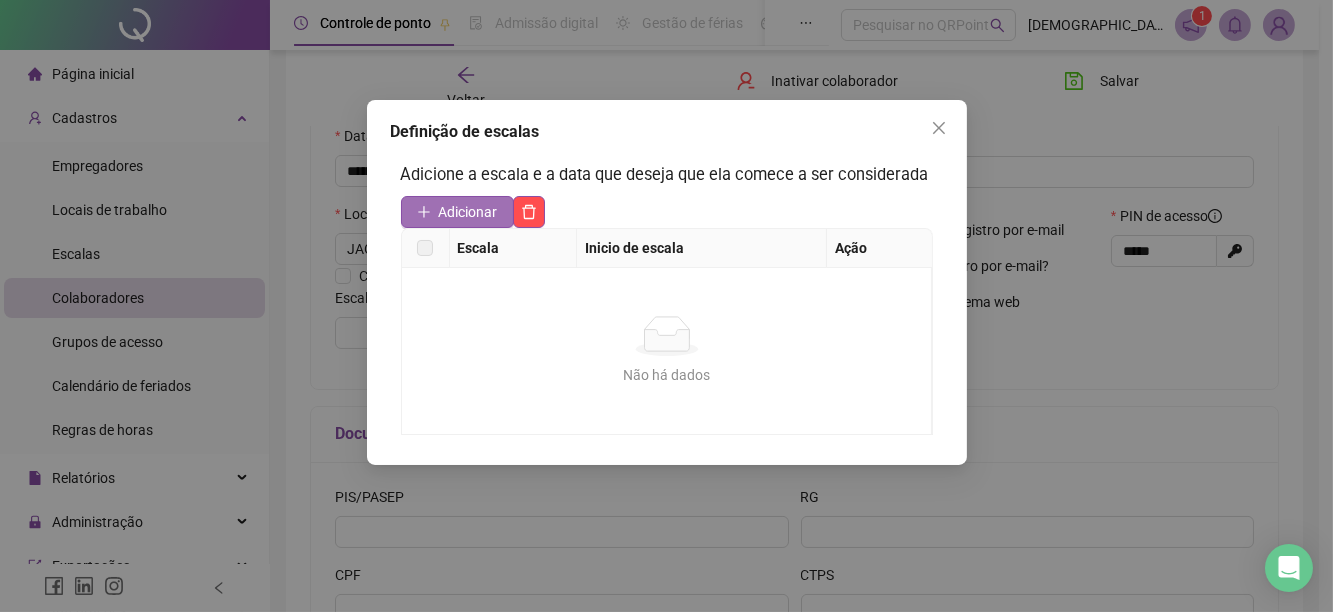 click on "Adicionar" at bounding box center [468, 212] 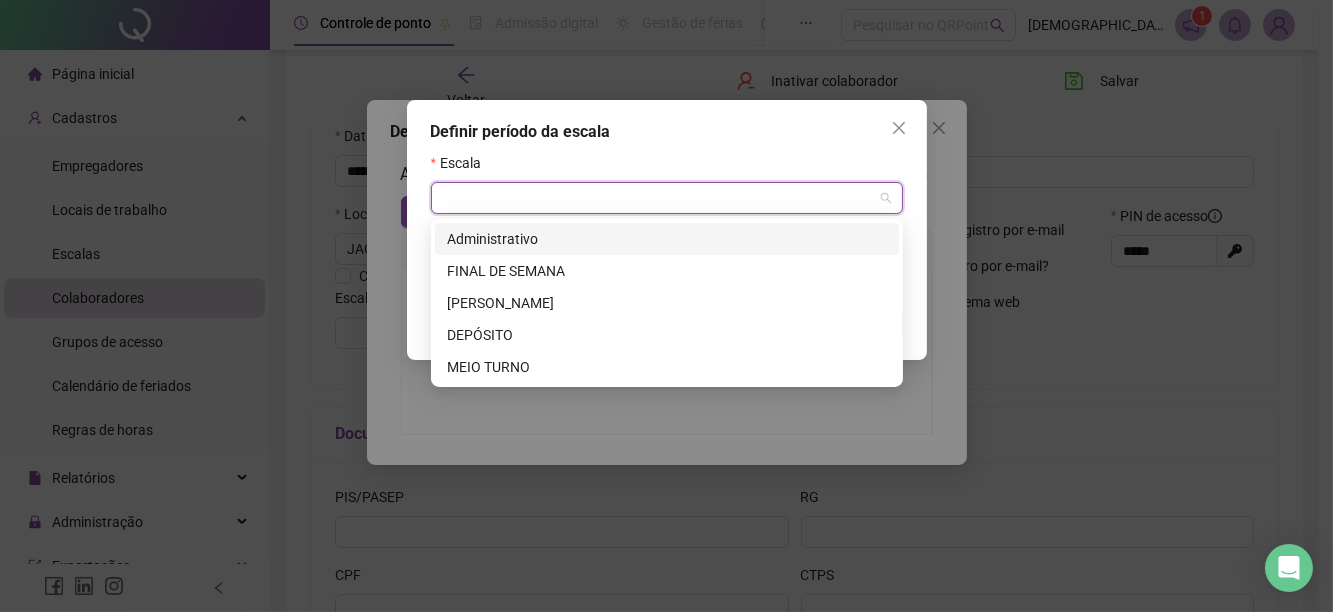 click at bounding box center (661, 198) 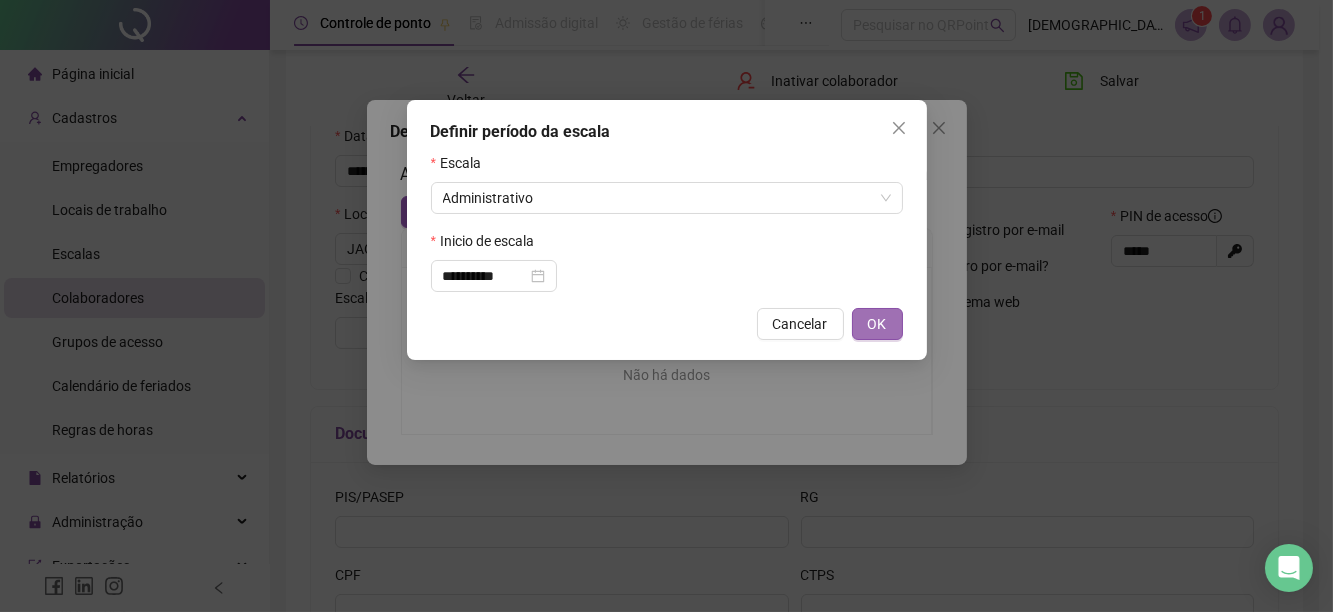 click on "OK" at bounding box center [877, 324] 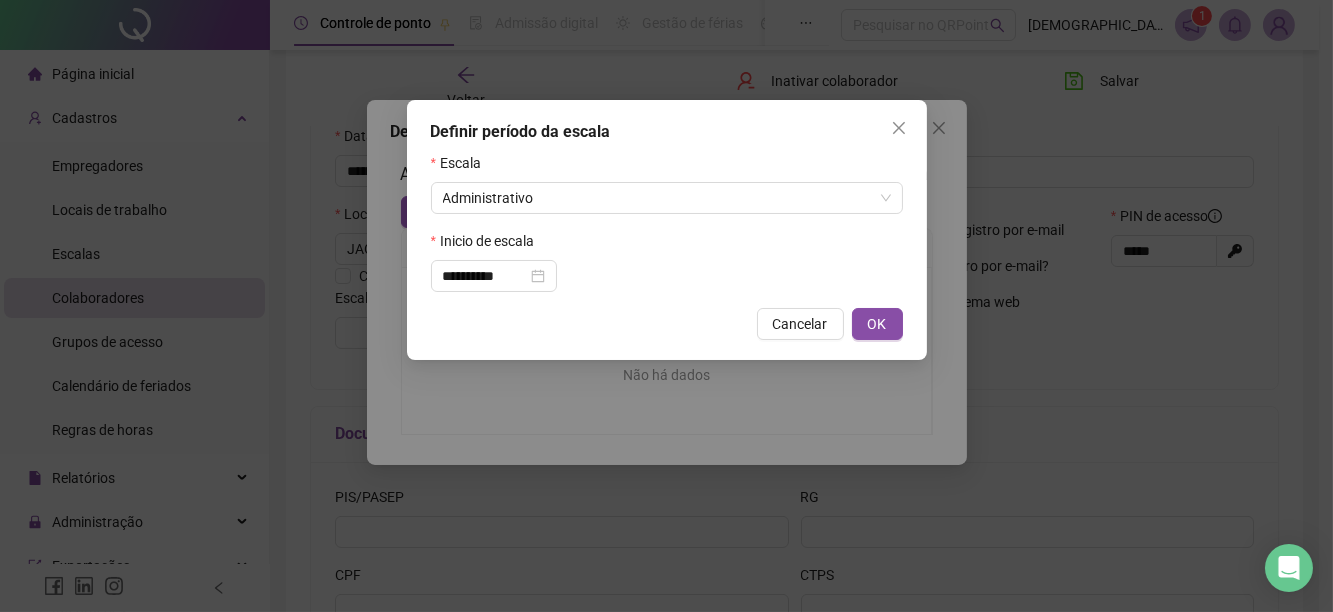 type on "**********" 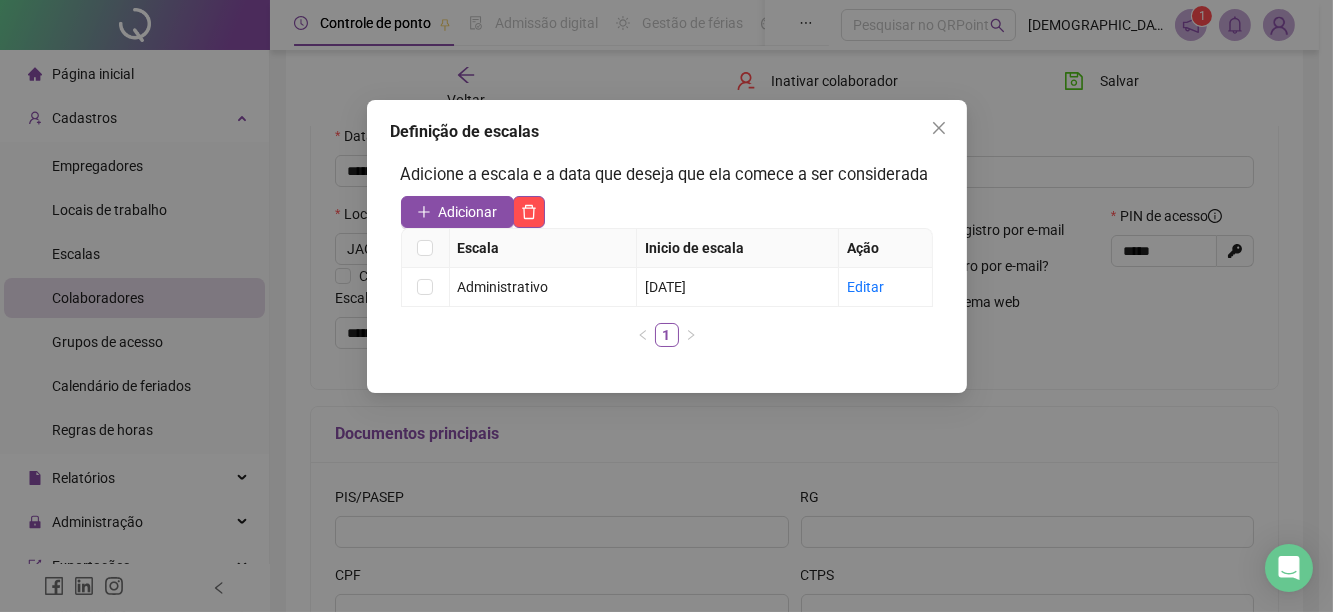 click at bounding box center (939, 128) 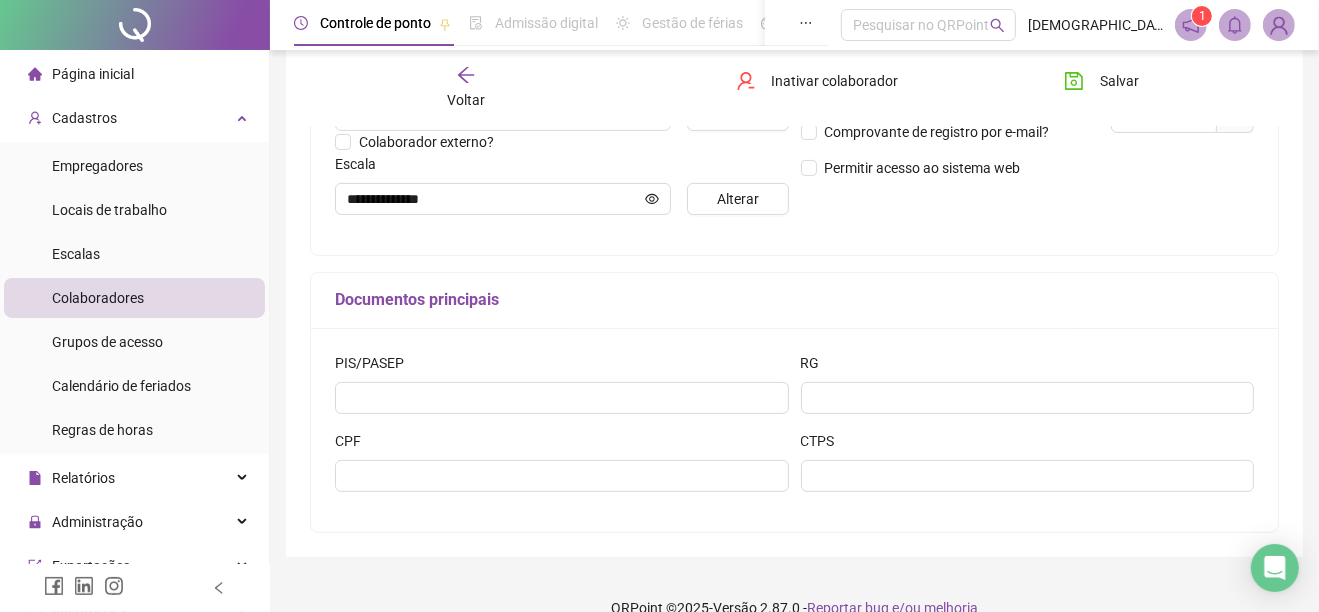 scroll, scrollTop: 528, scrollLeft: 0, axis: vertical 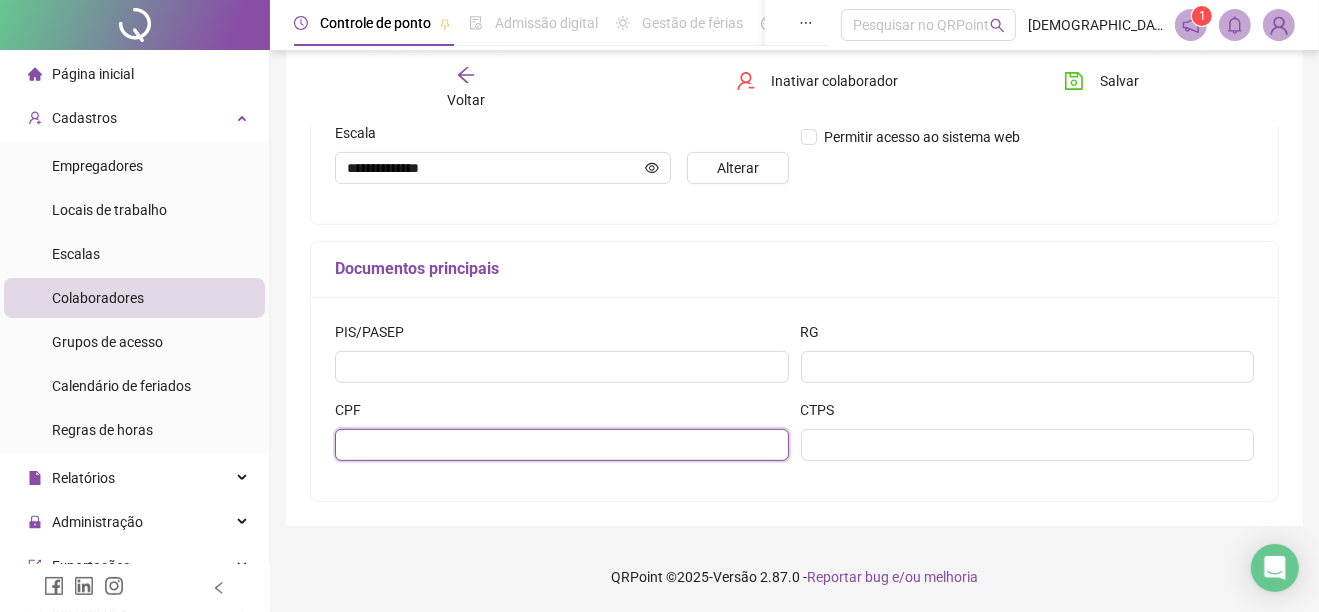 click at bounding box center (562, 445) 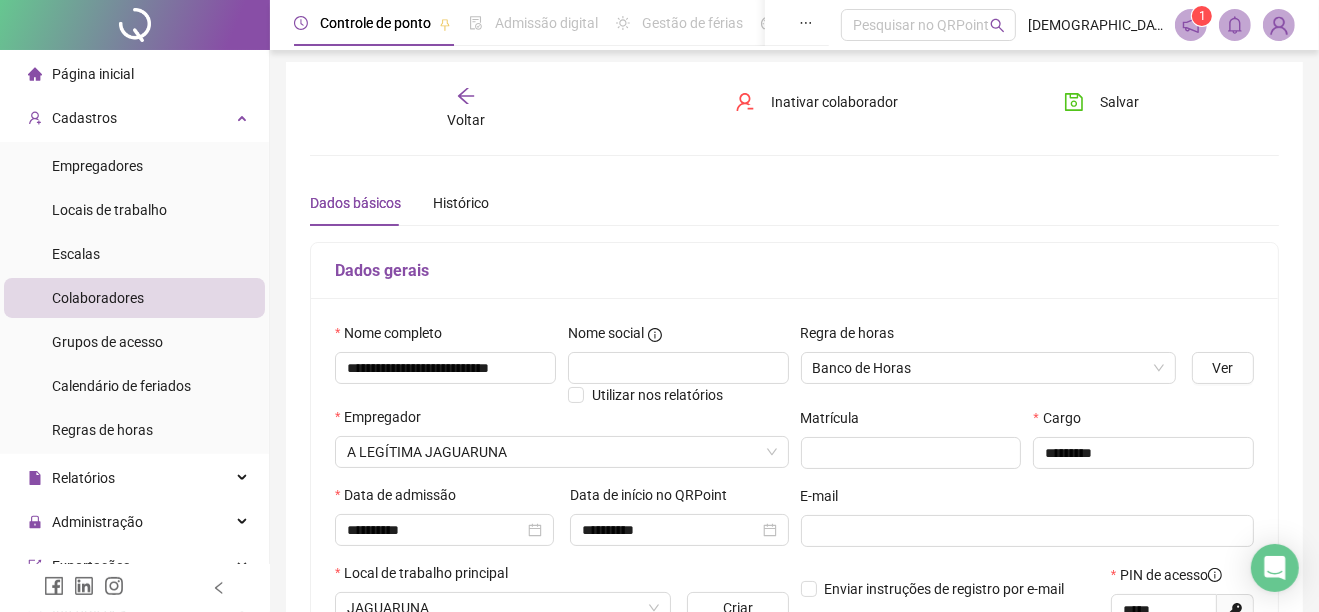 scroll, scrollTop: 0, scrollLeft: 0, axis: both 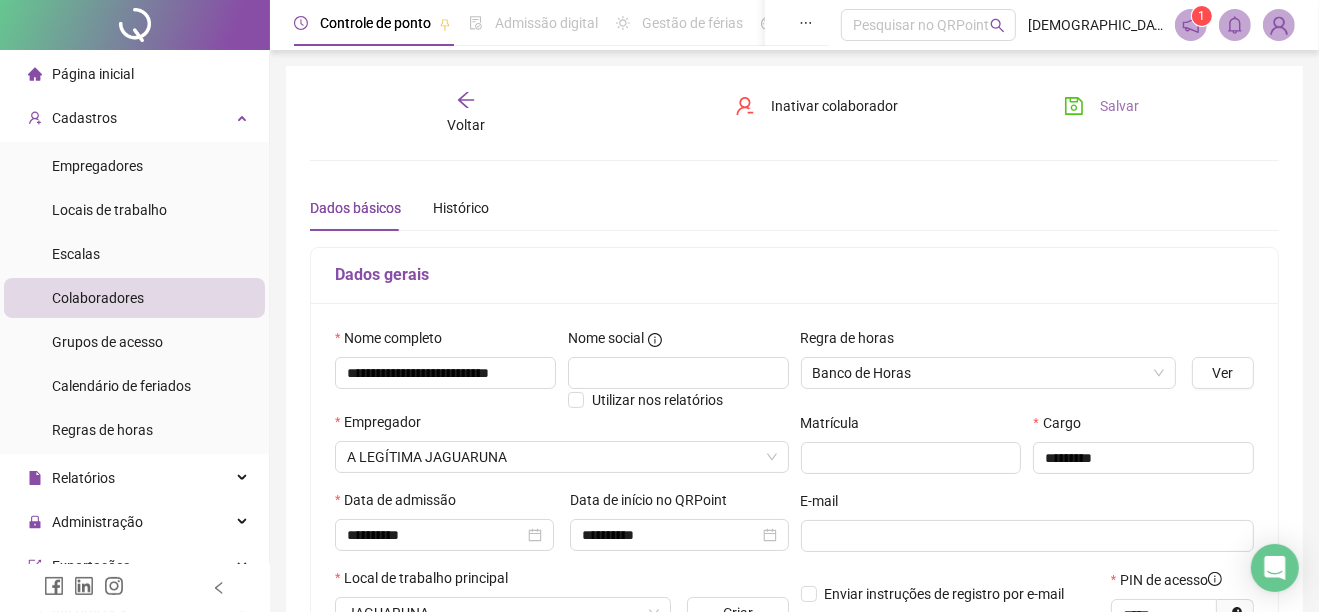 type on "**********" 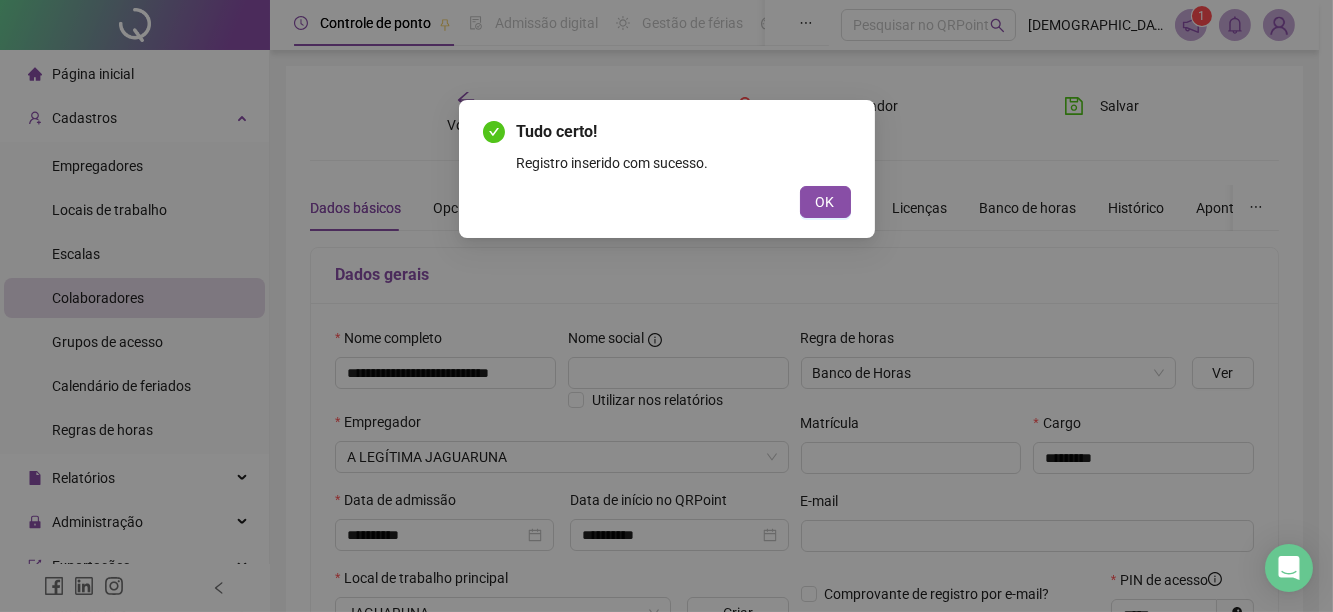 click on "Tudo certo! Registro inserido com sucesso. OK" at bounding box center [667, 169] 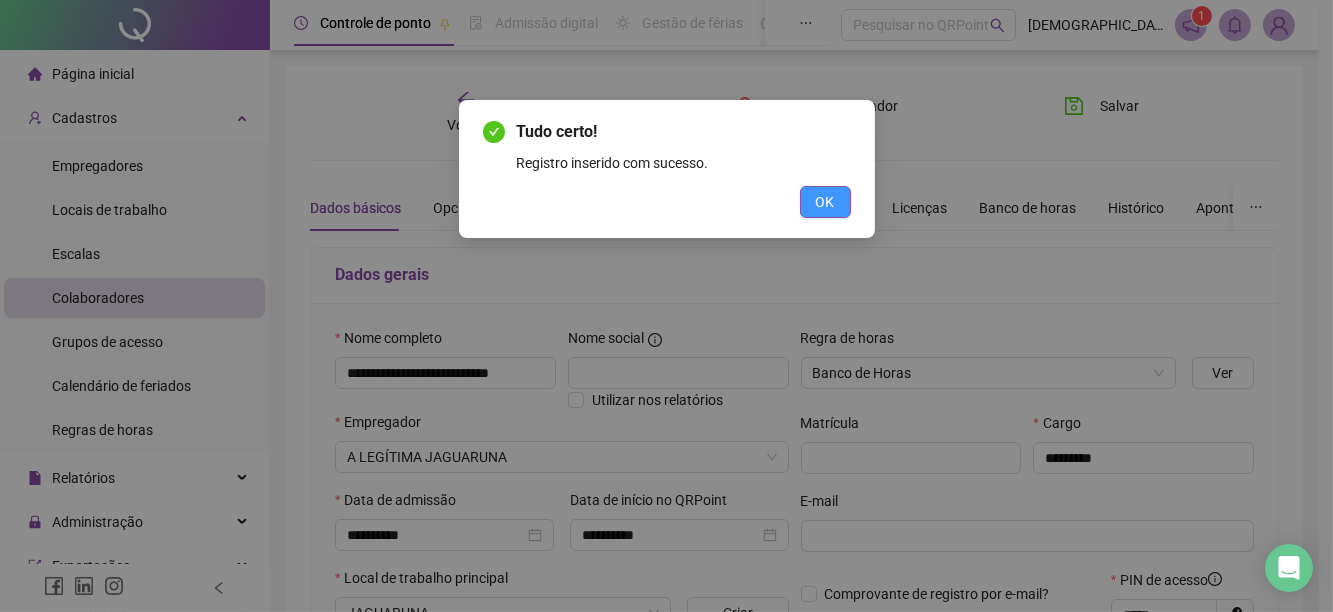 click on "OK" at bounding box center [825, 202] 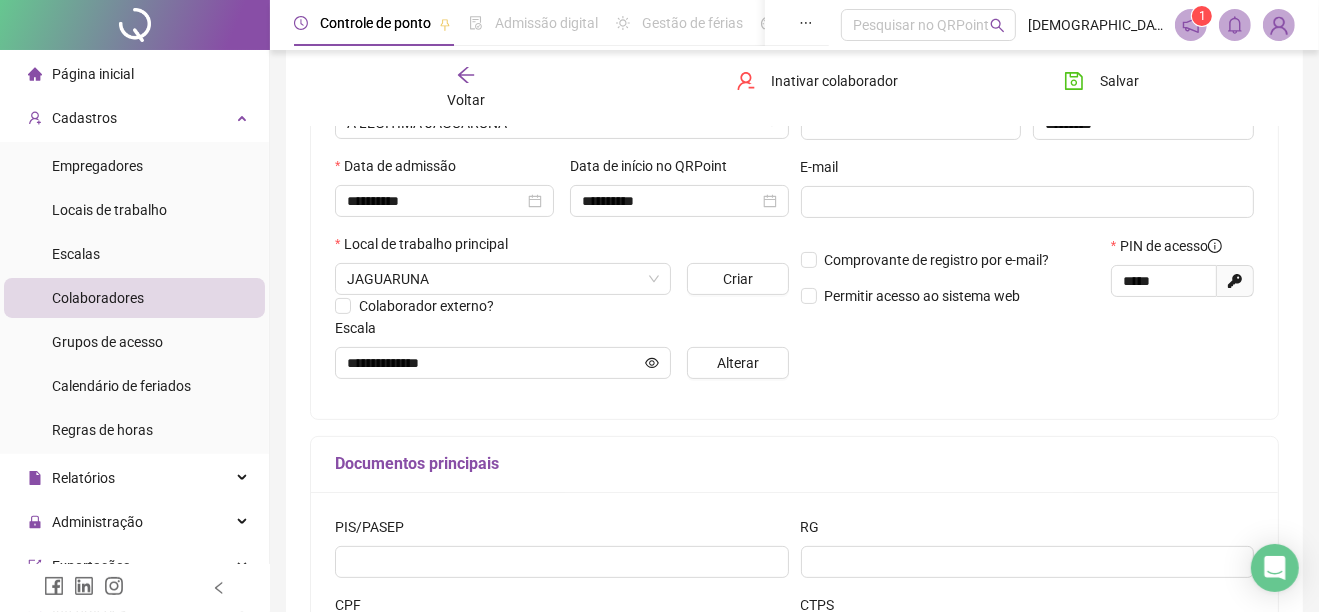 scroll, scrollTop: 363, scrollLeft: 0, axis: vertical 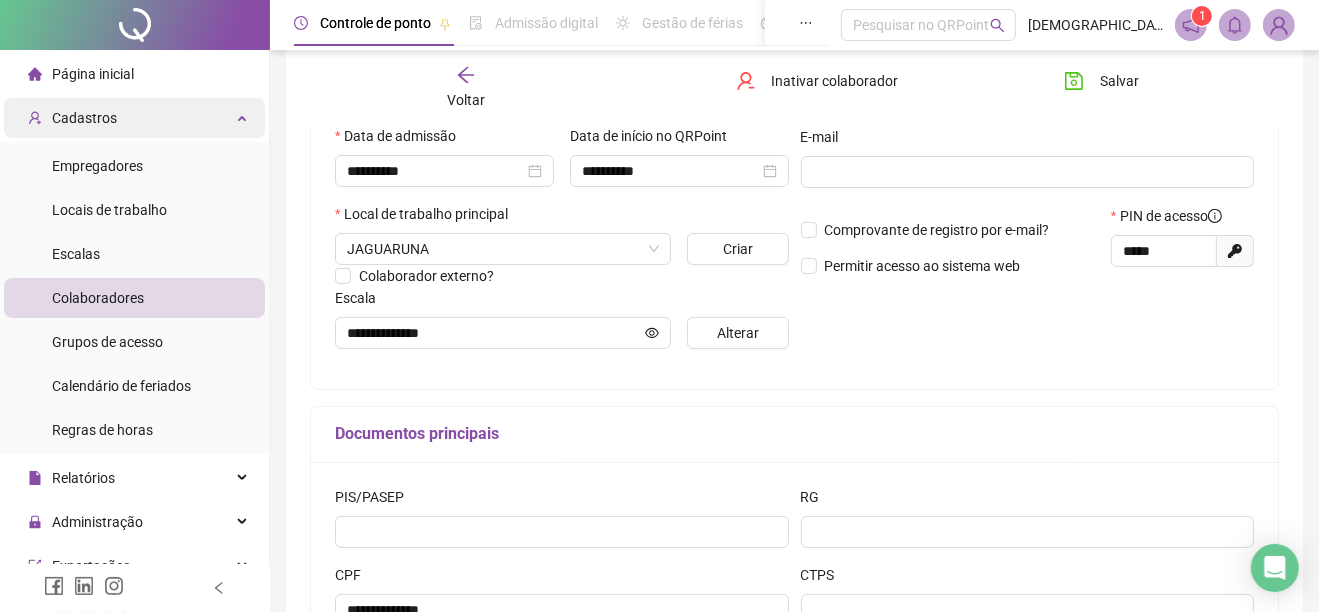 click on "Cadastros" at bounding box center [84, 118] 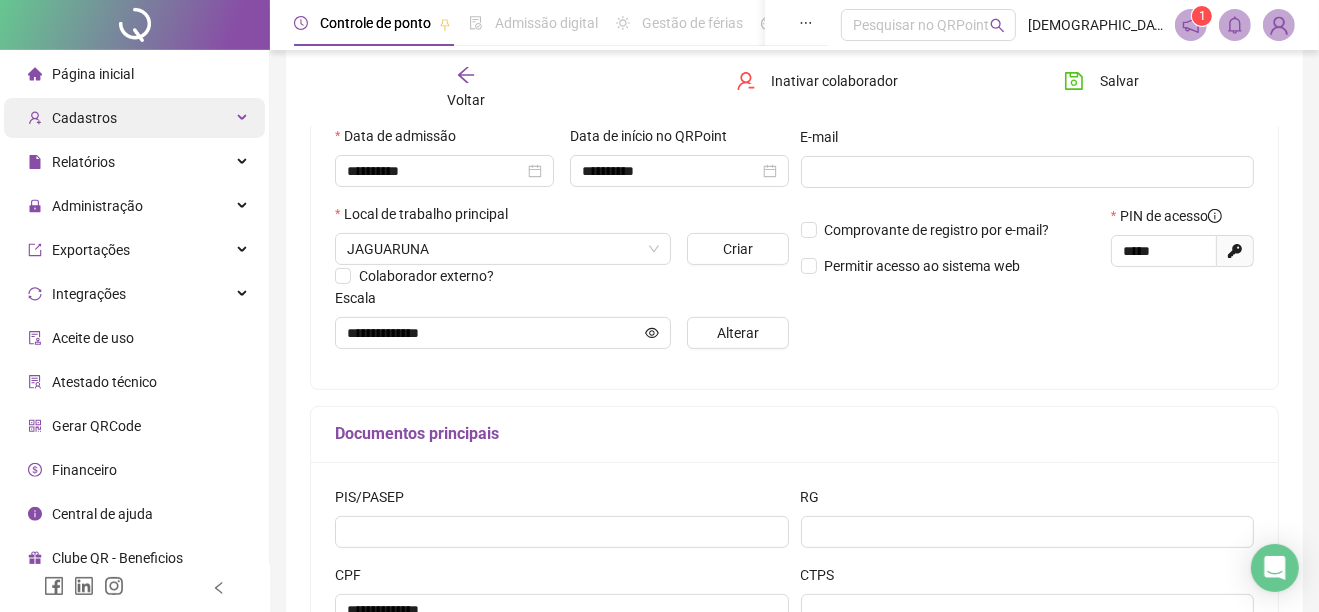 click on "Cadastros" at bounding box center [134, 118] 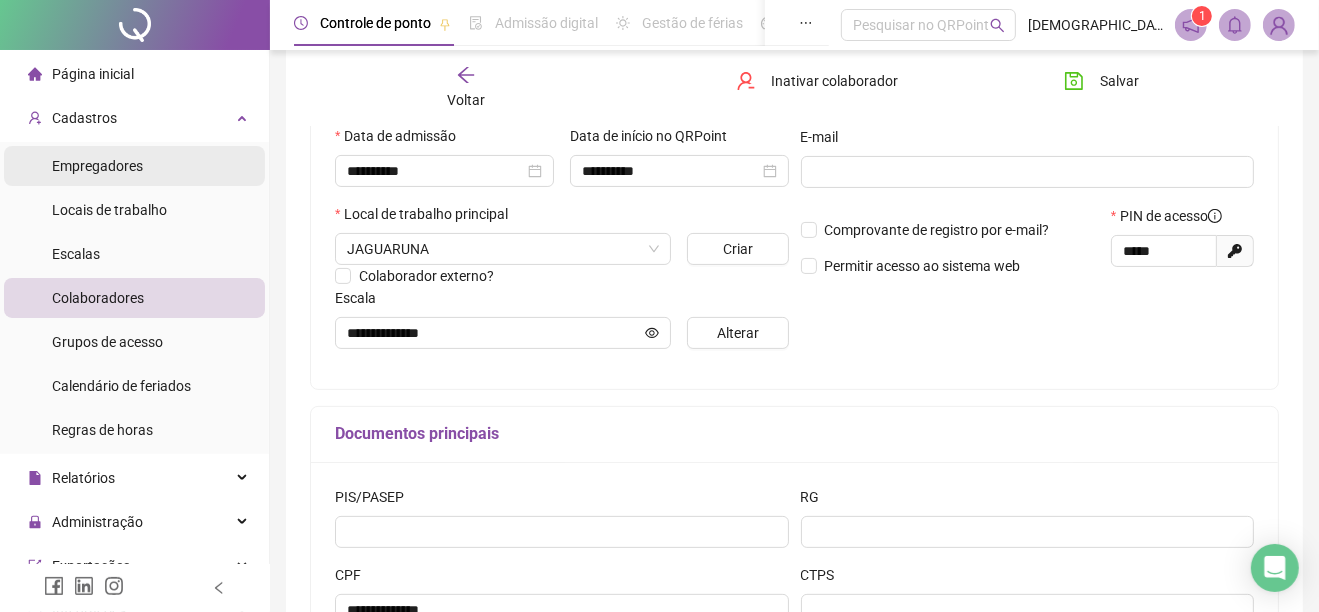 click on "Empregadores" at bounding box center (97, 166) 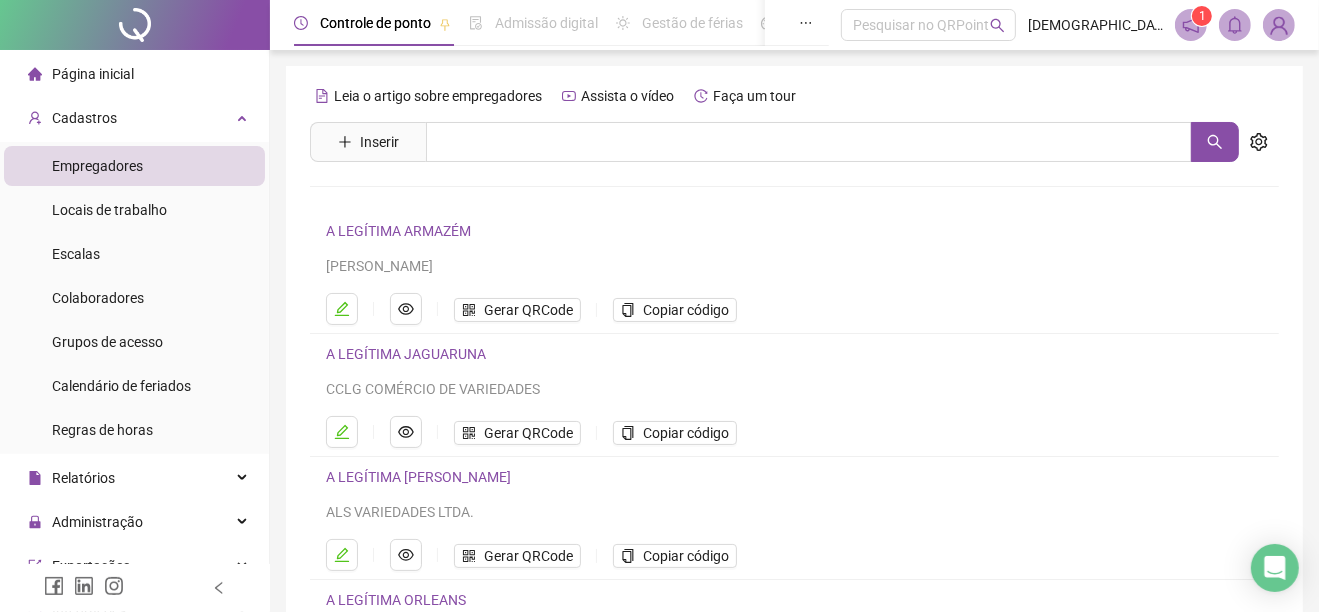 scroll, scrollTop: 181, scrollLeft: 0, axis: vertical 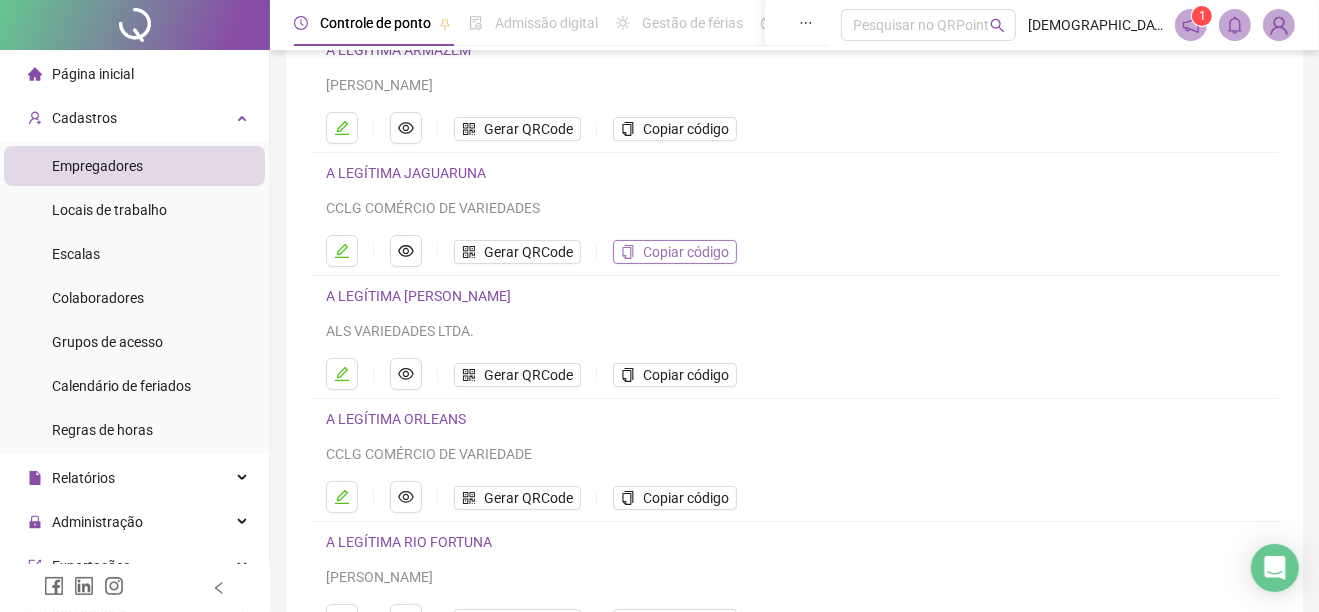 drag, startPoint x: 672, startPoint y: 241, endPoint x: 666, endPoint y: 250, distance: 10.816654 